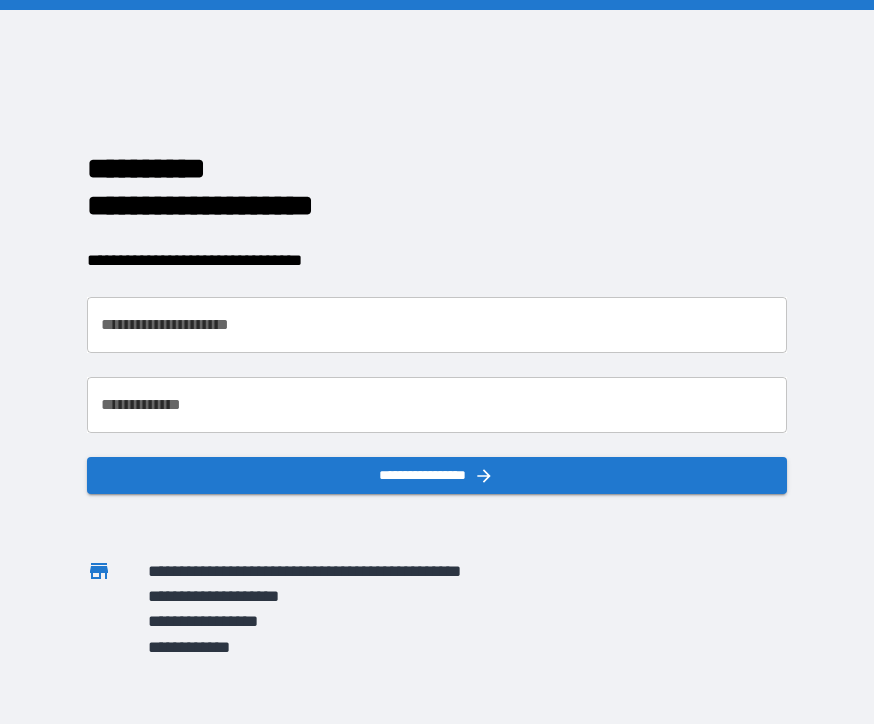 scroll, scrollTop: 0, scrollLeft: 0, axis: both 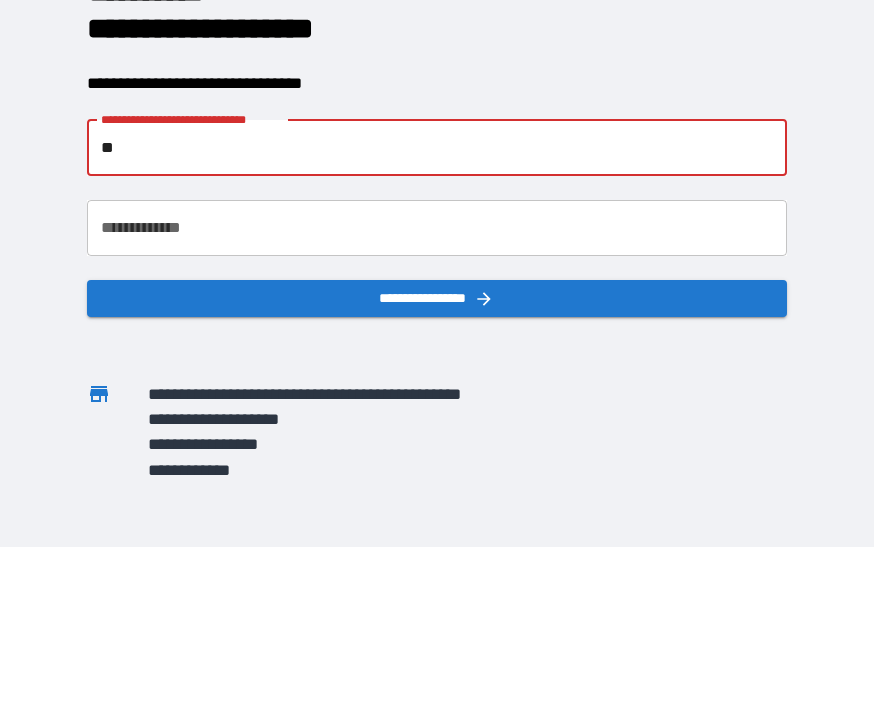 type on "***" 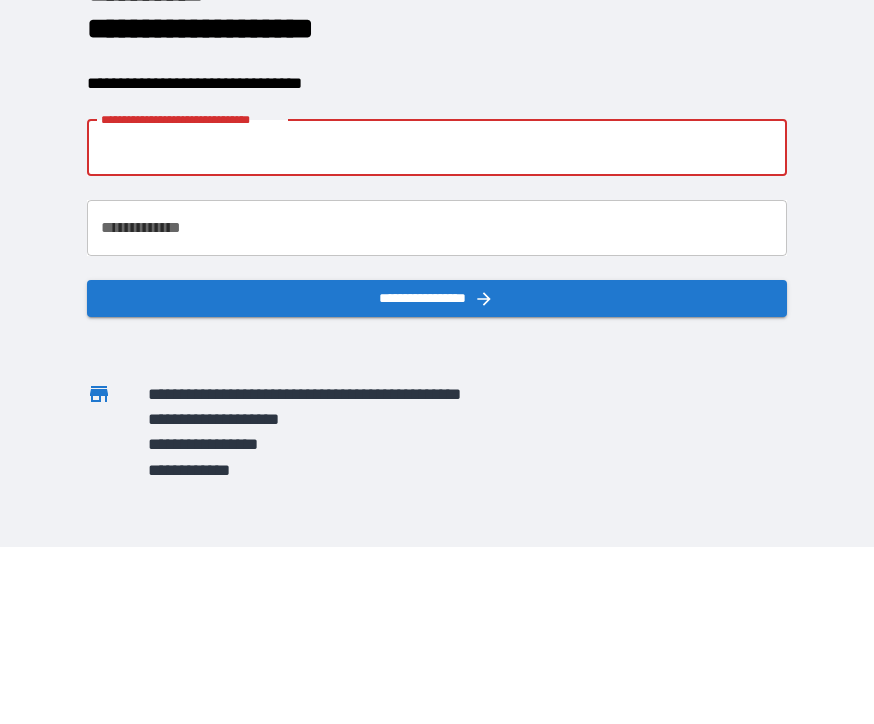 type on "**********" 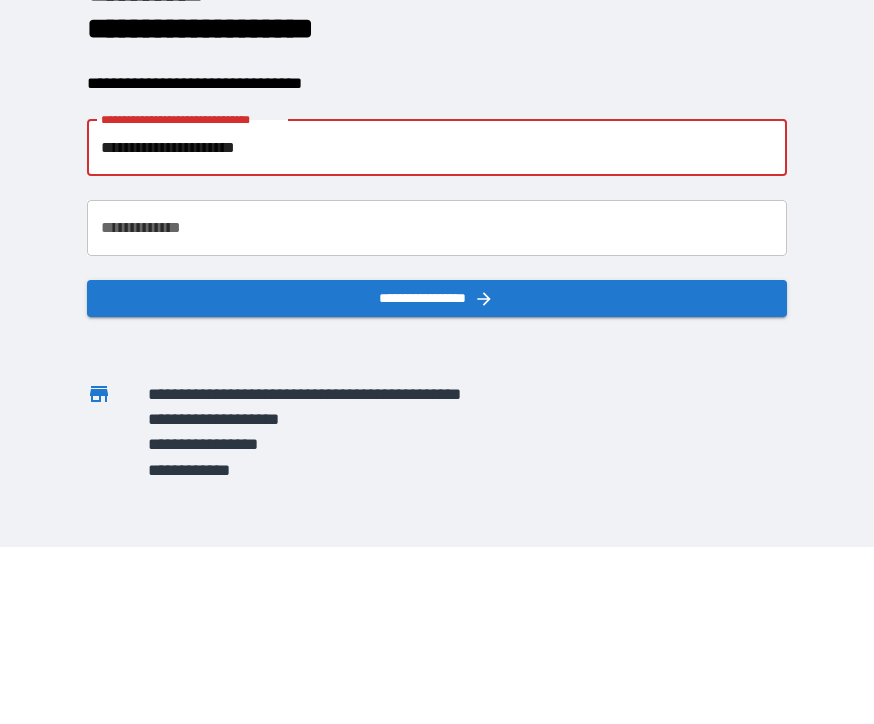 scroll, scrollTop: 66, scrollLeft: 0, axis: vertical 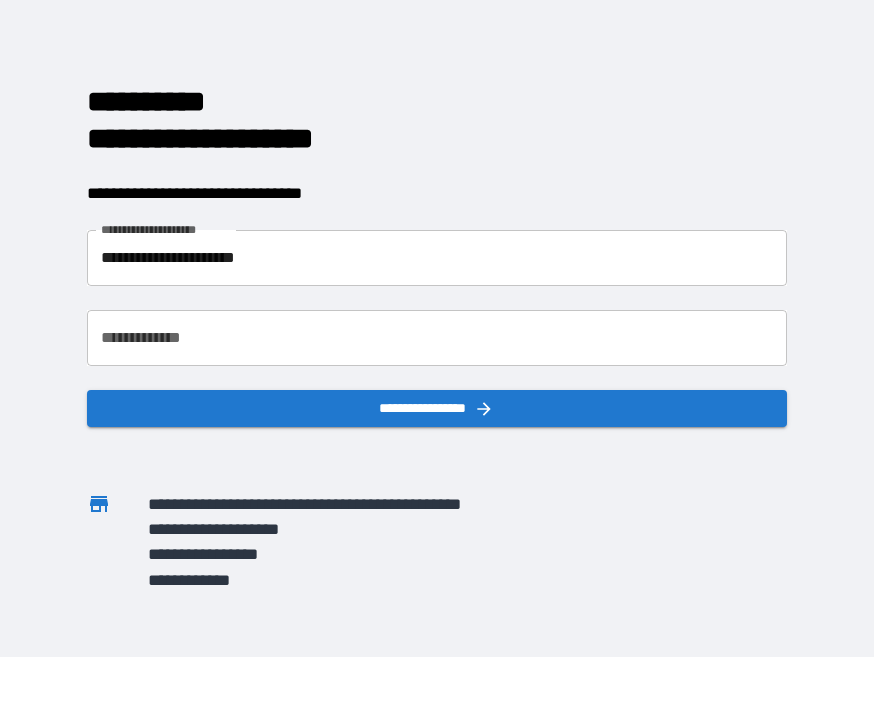 click on "**********" at bounding box center (436, 339) 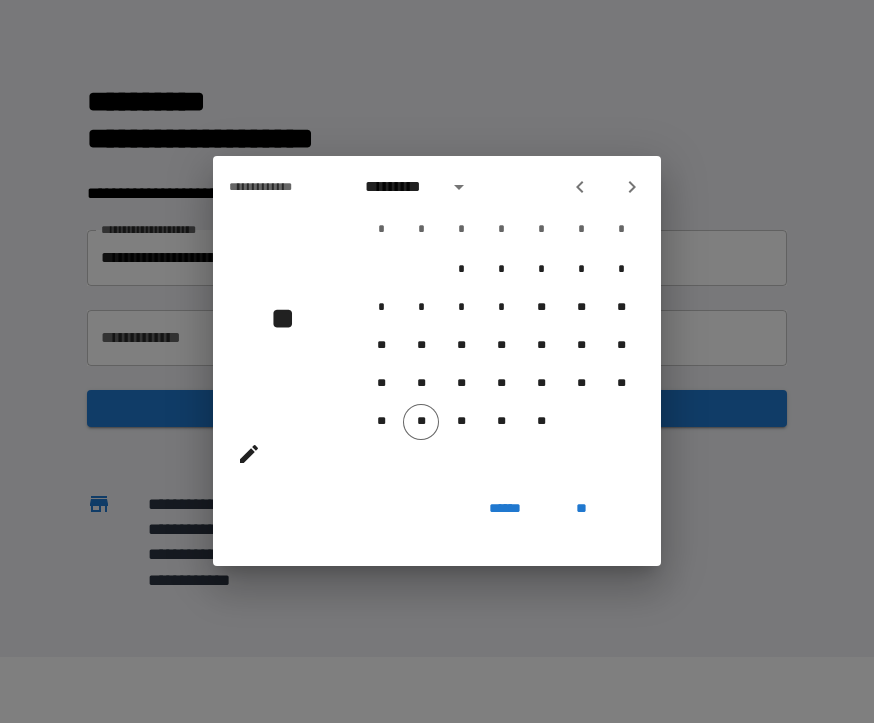 click 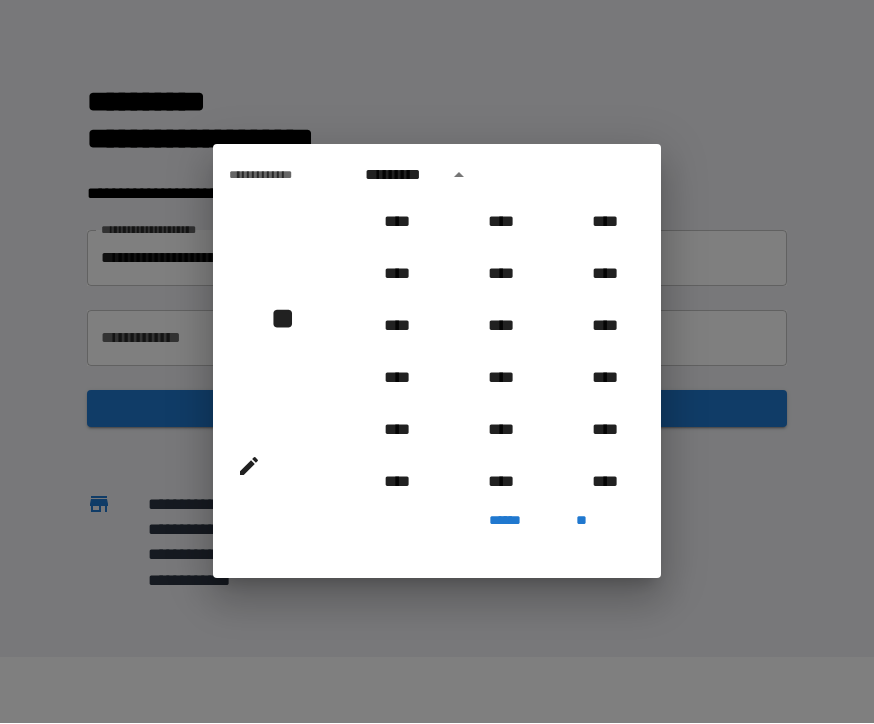 scroll, scrollTop: 669, scrollLeft: 0, axis: vertical 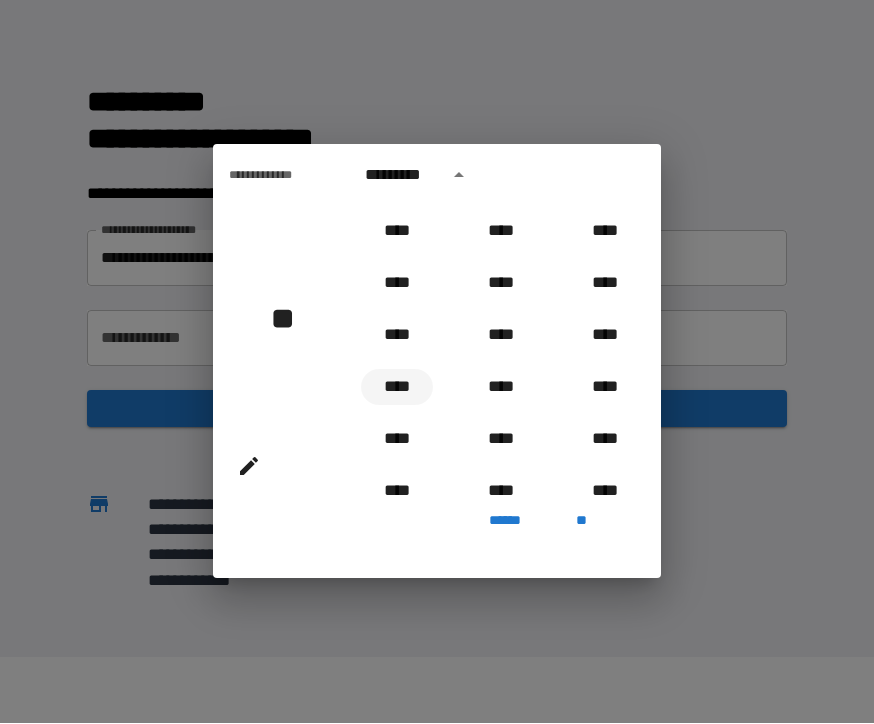 click on "****" at bounding box center [397, 388] 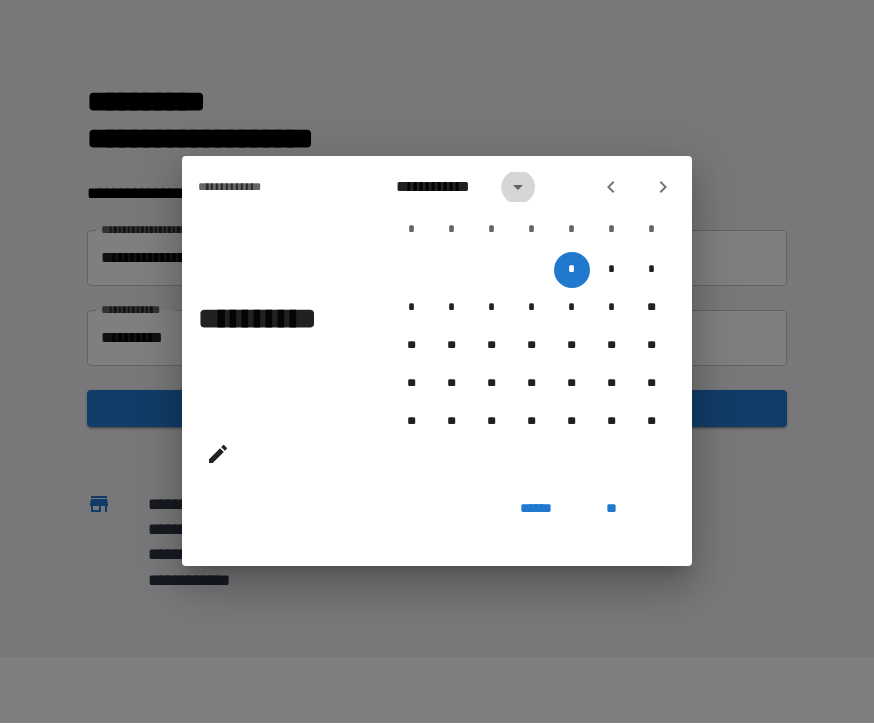 click 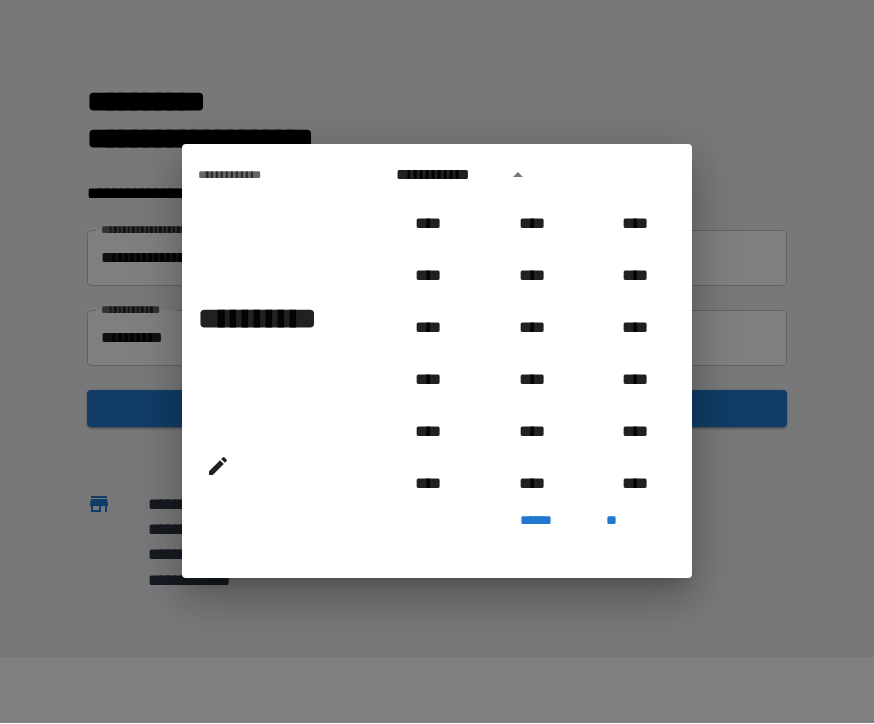 scroll, scrollTop: 706, scrollLeft: 0, axis: vertical 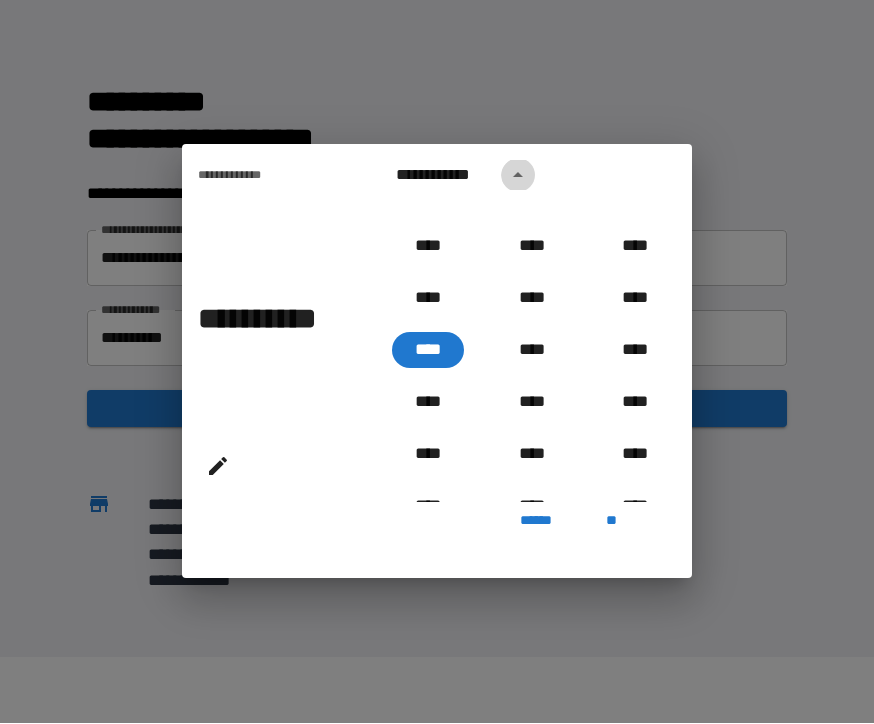 click 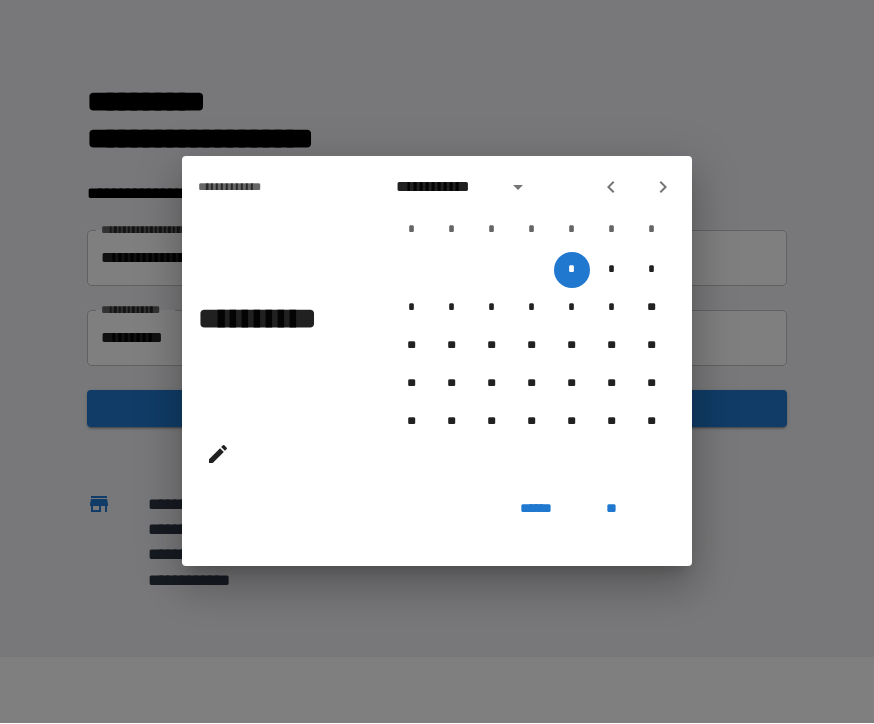 click at bounding box center (611, 188) 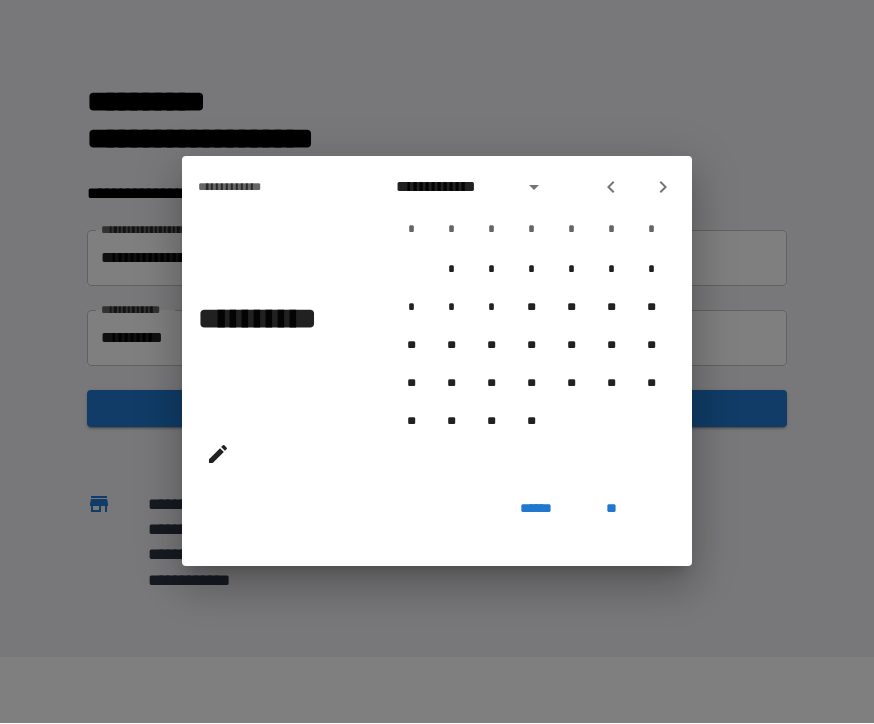 click 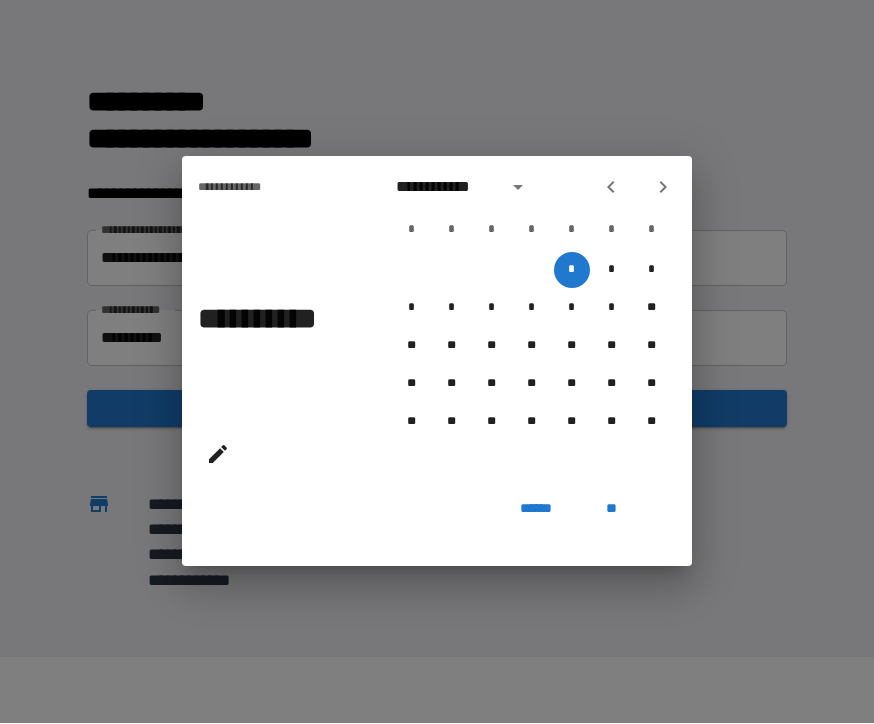 click at bounding box center [663, 188] 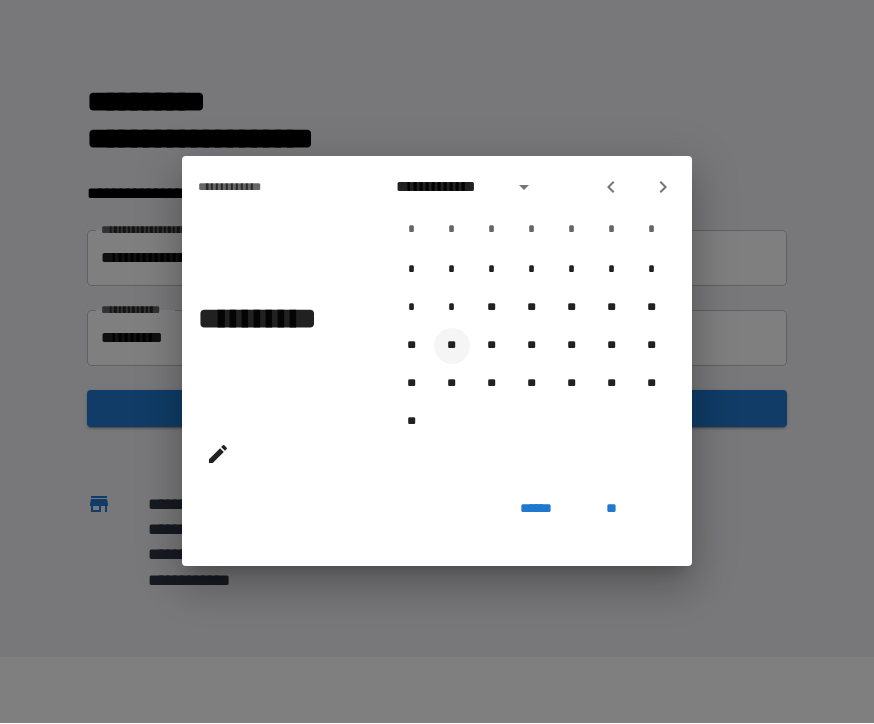 click on "**" at bounding box center [452, 347] 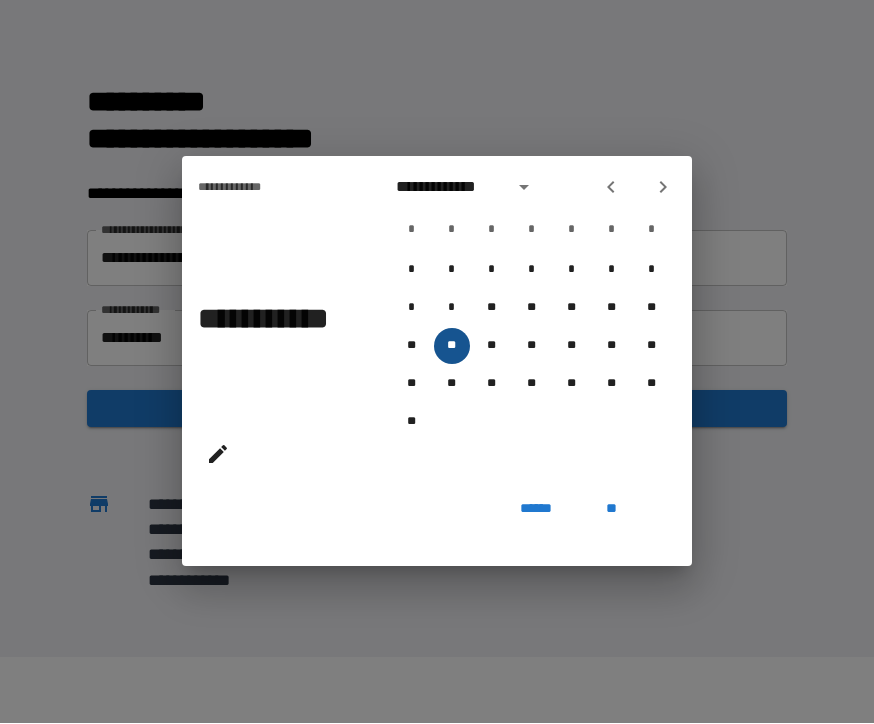 type on "**********" 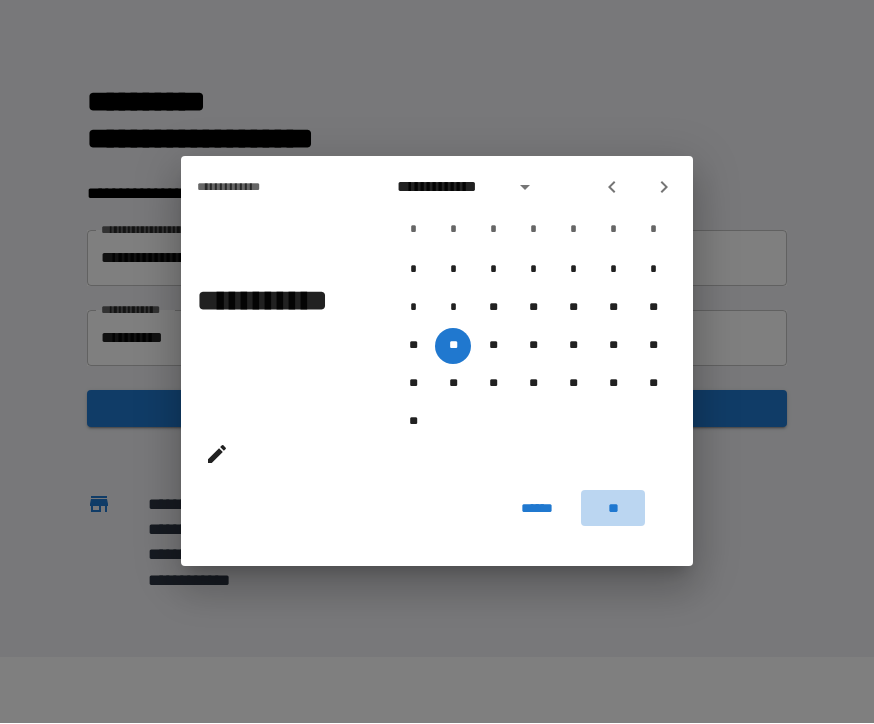 click on "**" at bounding box center [613, 509] 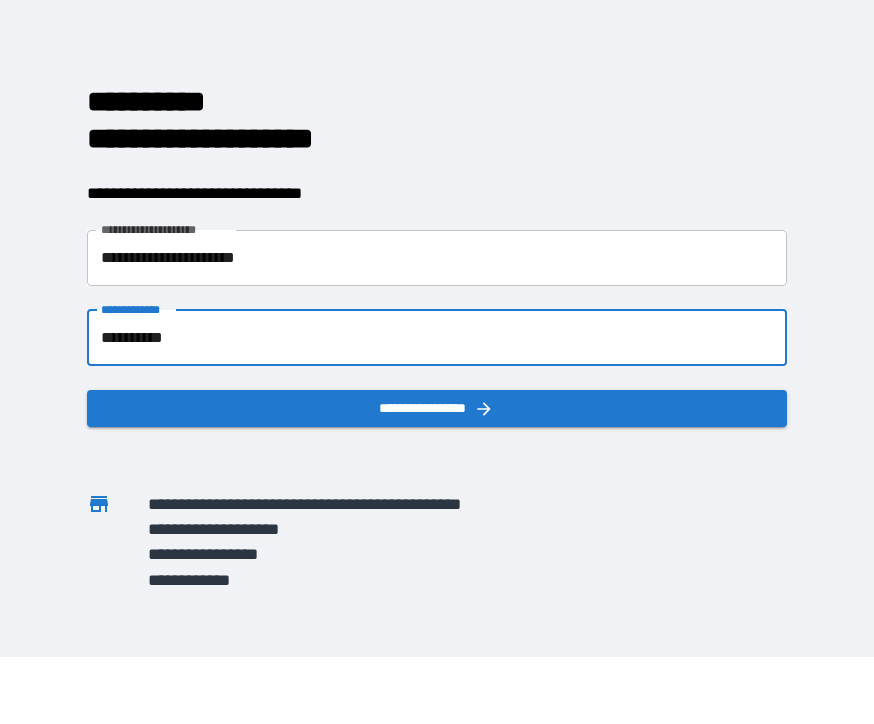click on "**********" at bounding box center (436, 259) 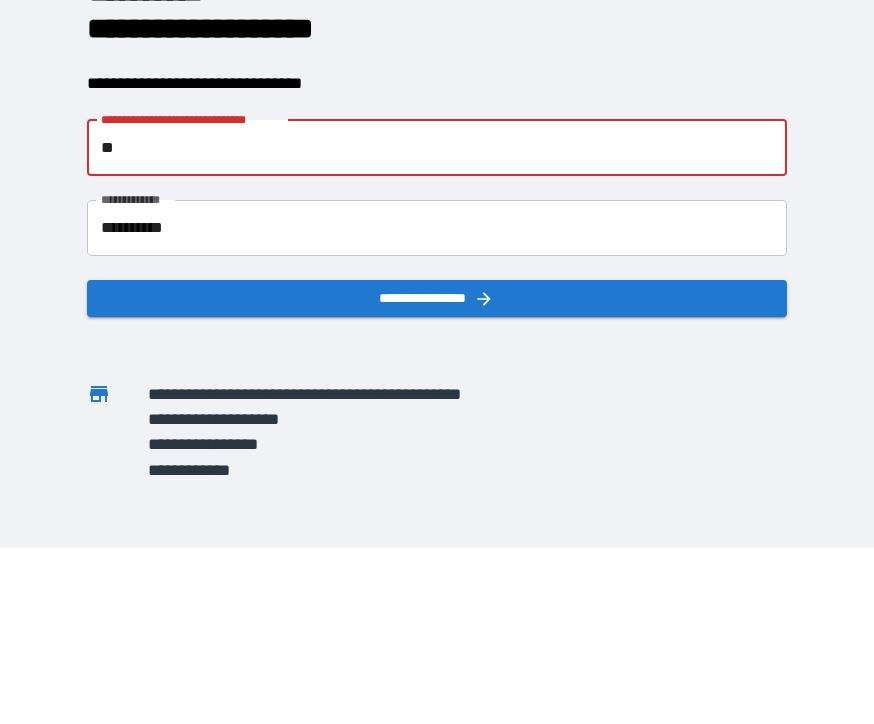 type on "*" 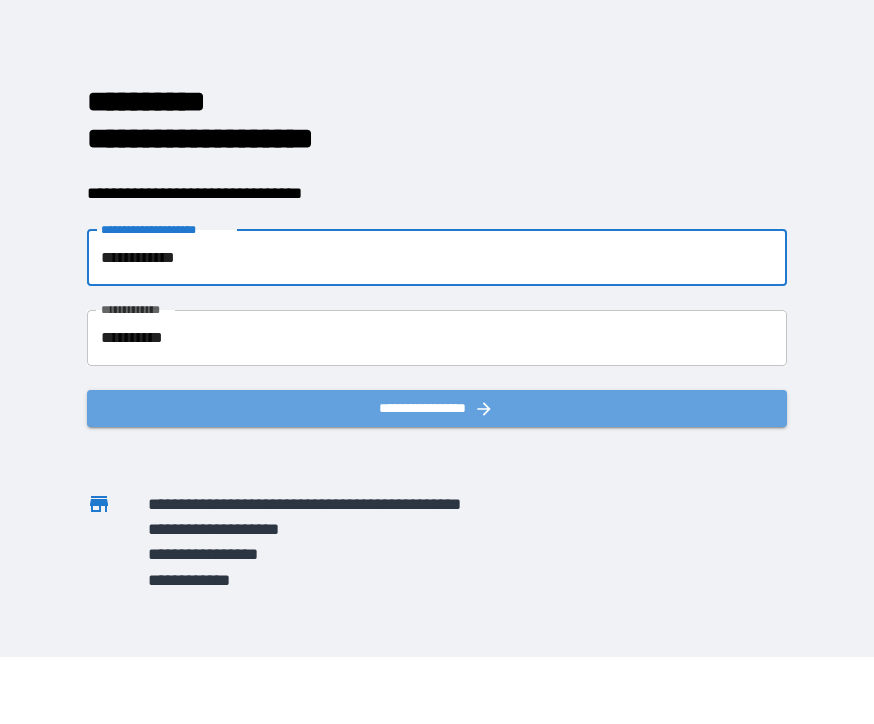 type on "**********" 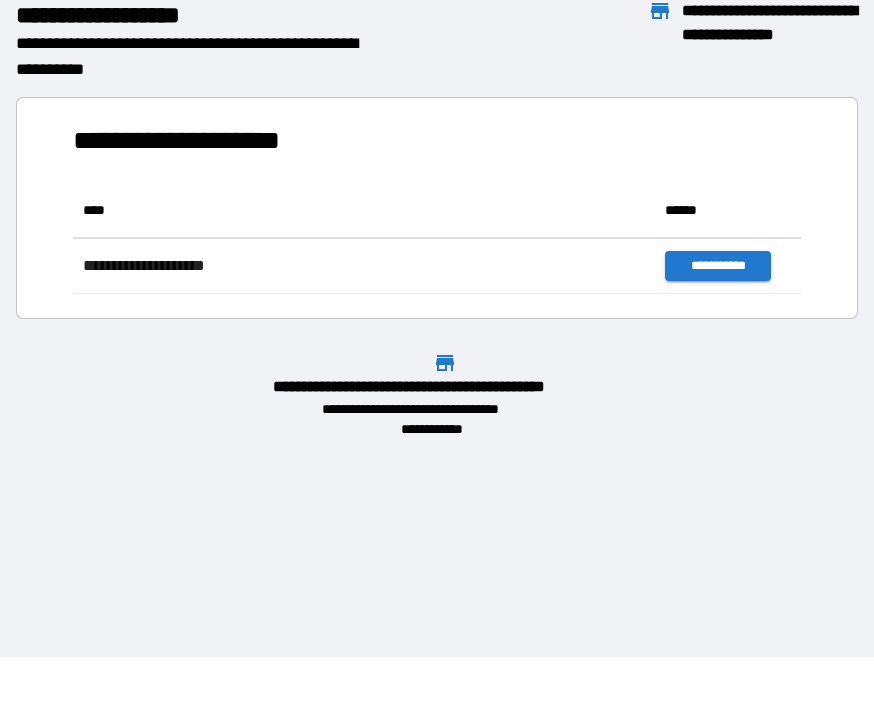 scroll, scrollTop: 111, scrollLeft: 728, axis: both 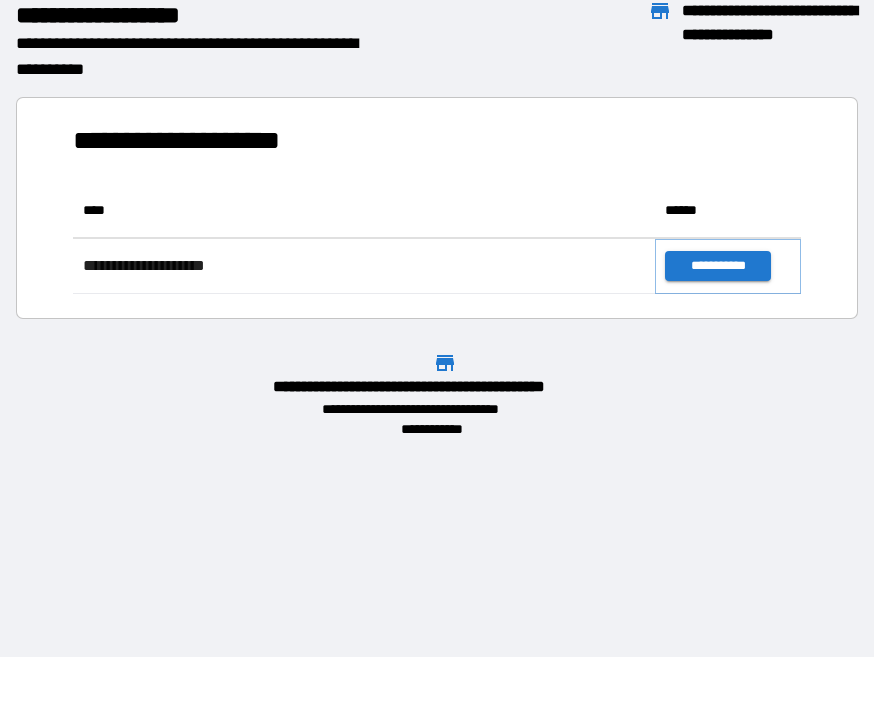 click on "**********" at bounding box center (717, 267) 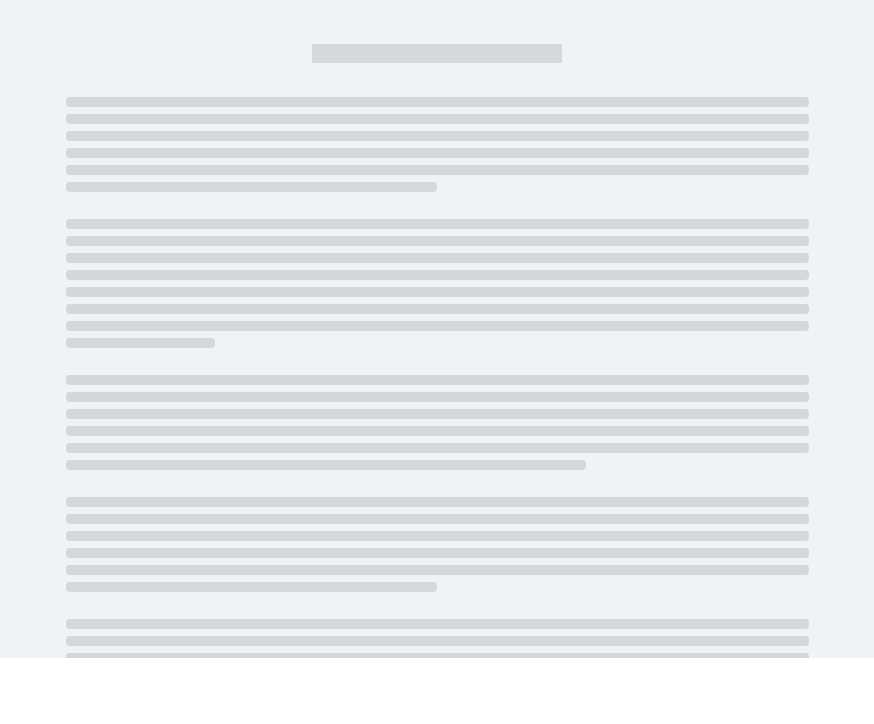scroll, scrollTop: 66, scrollLeft: 0, axis: vertical 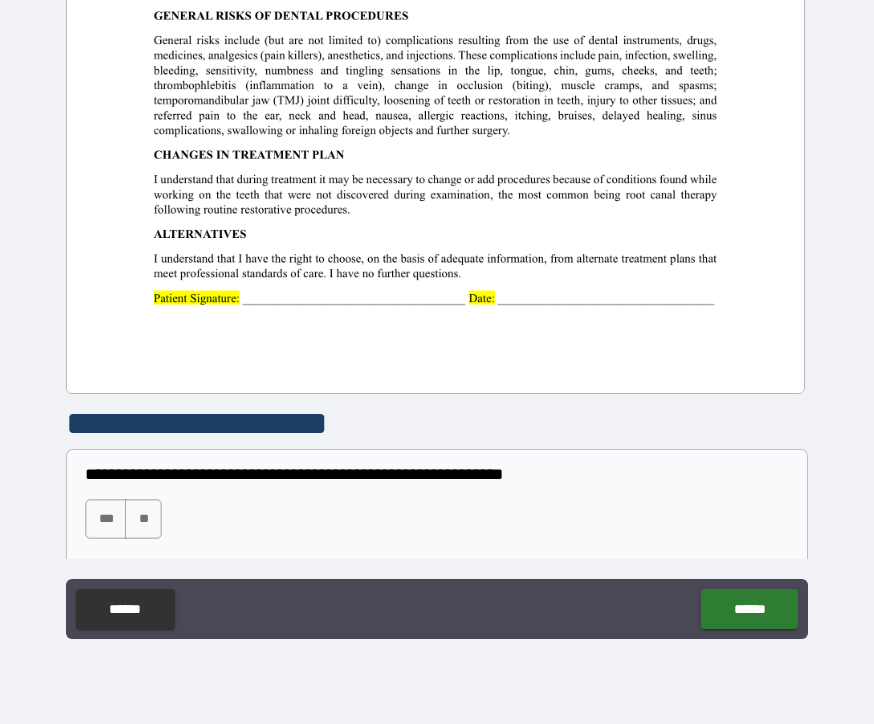 click at bounding box center (436, -85) 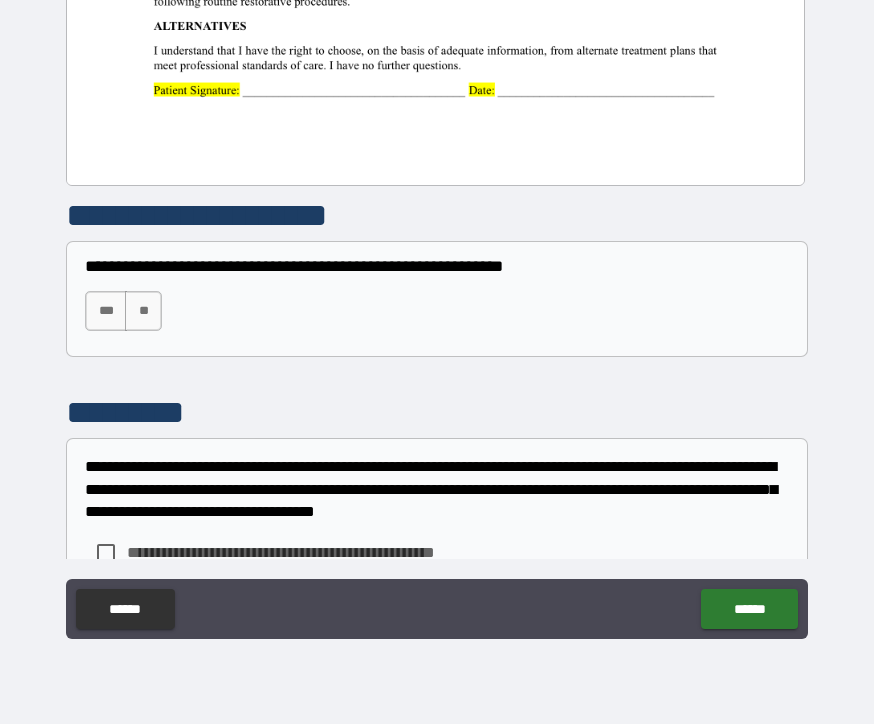 scroll, scrollTop: 845, scrollLeft: 0, axis: vertical 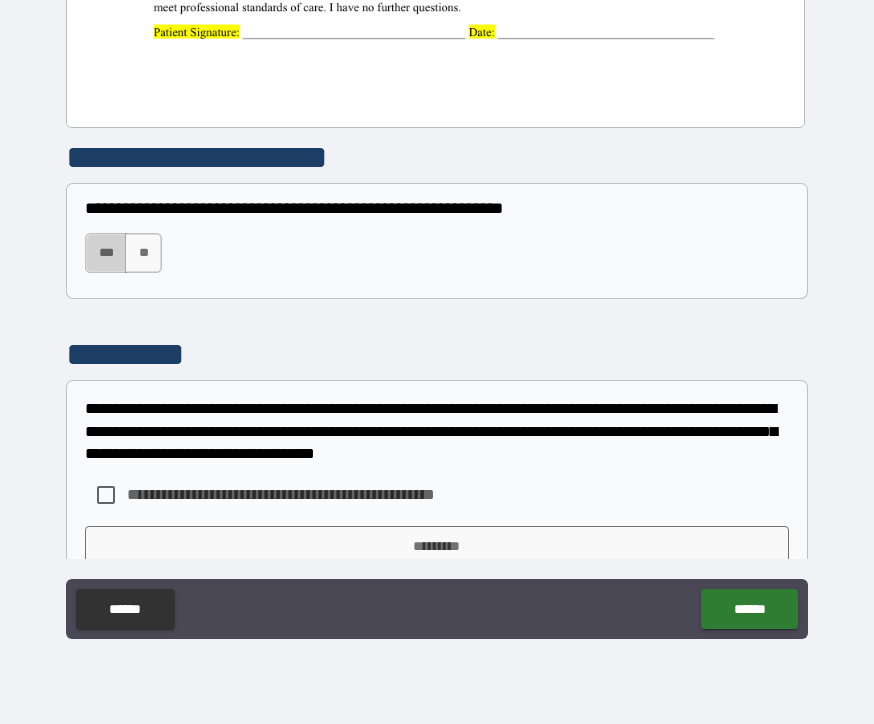 click on "***" at bounding box center [106, 253] 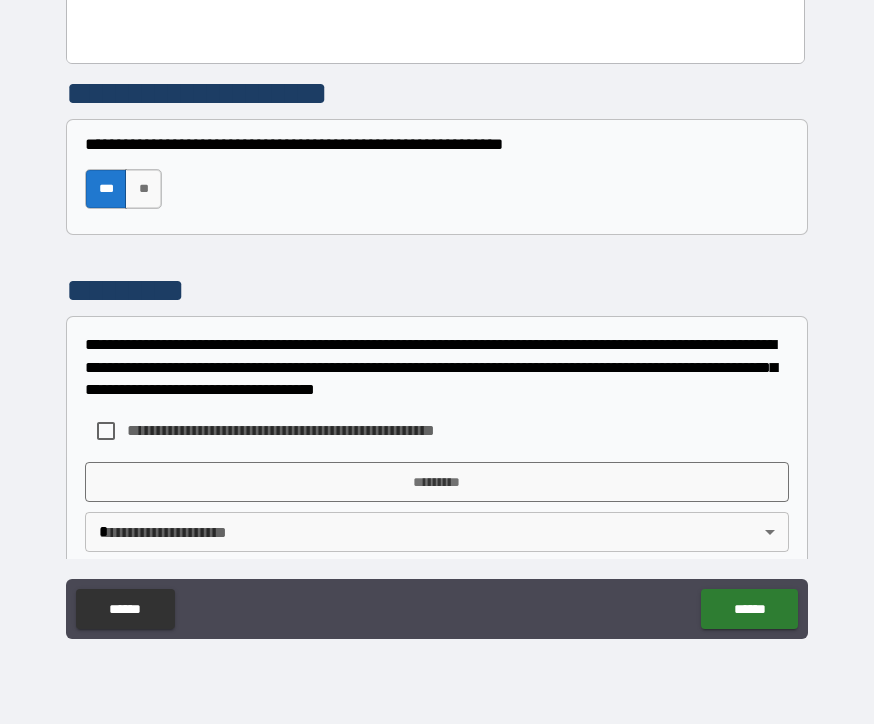 scroll, scrollTop: 908, scrollLeft: 0, axis: vertical 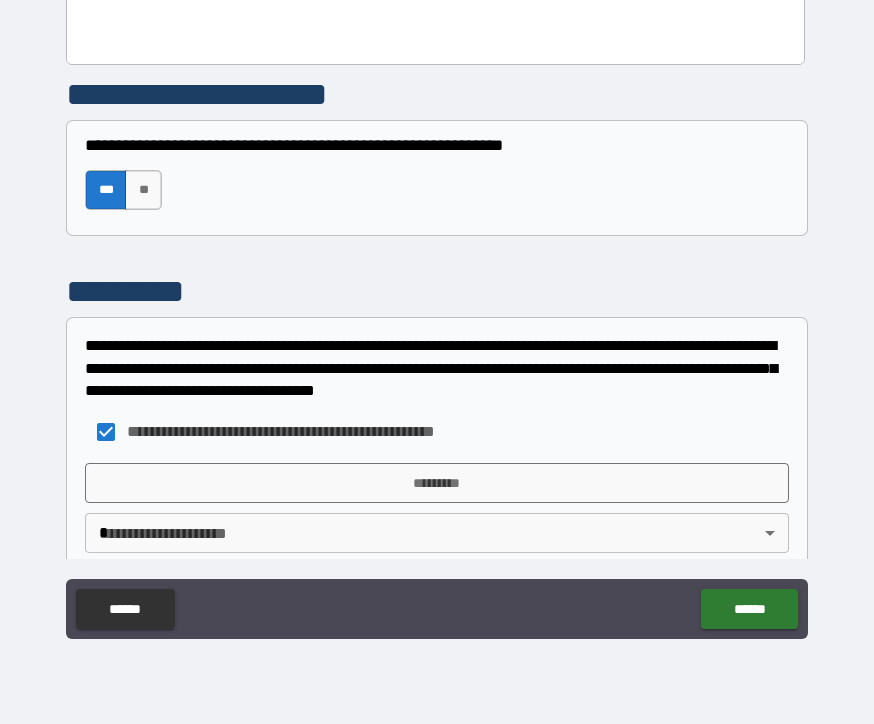 click on "*********" at bounding box center [437, 483] 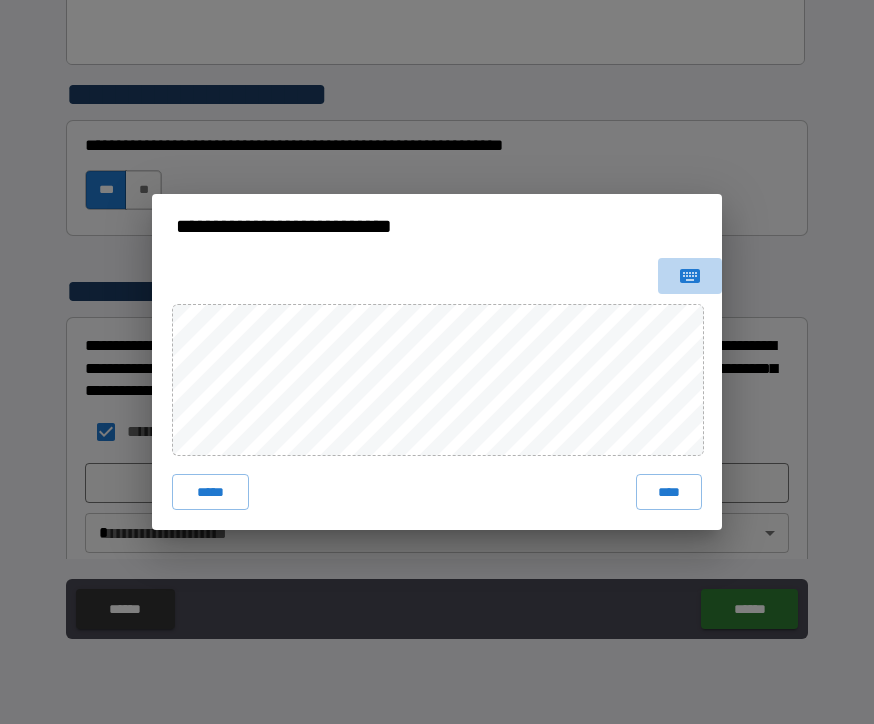 click 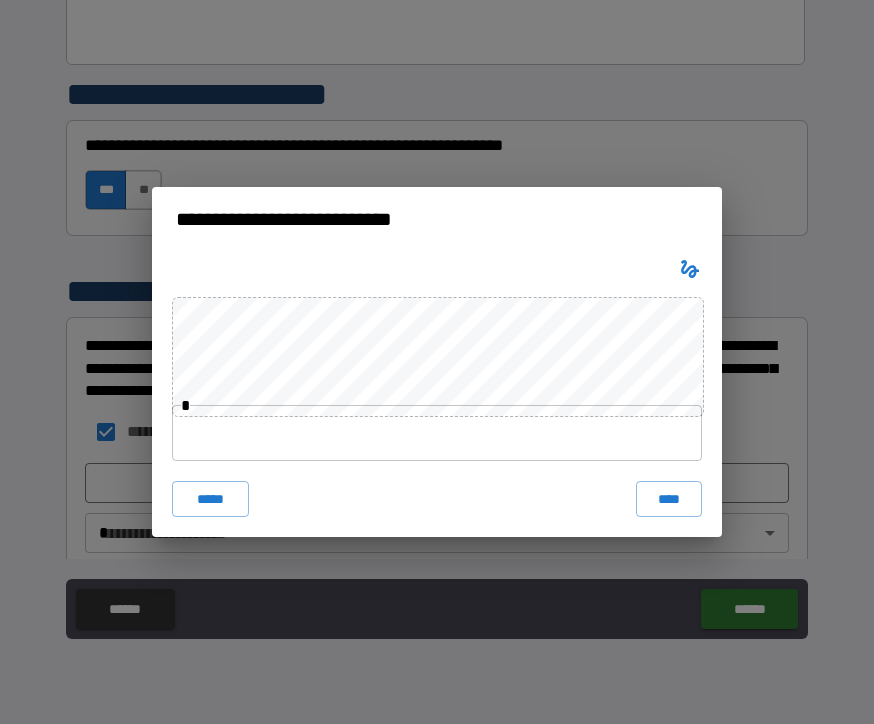 click 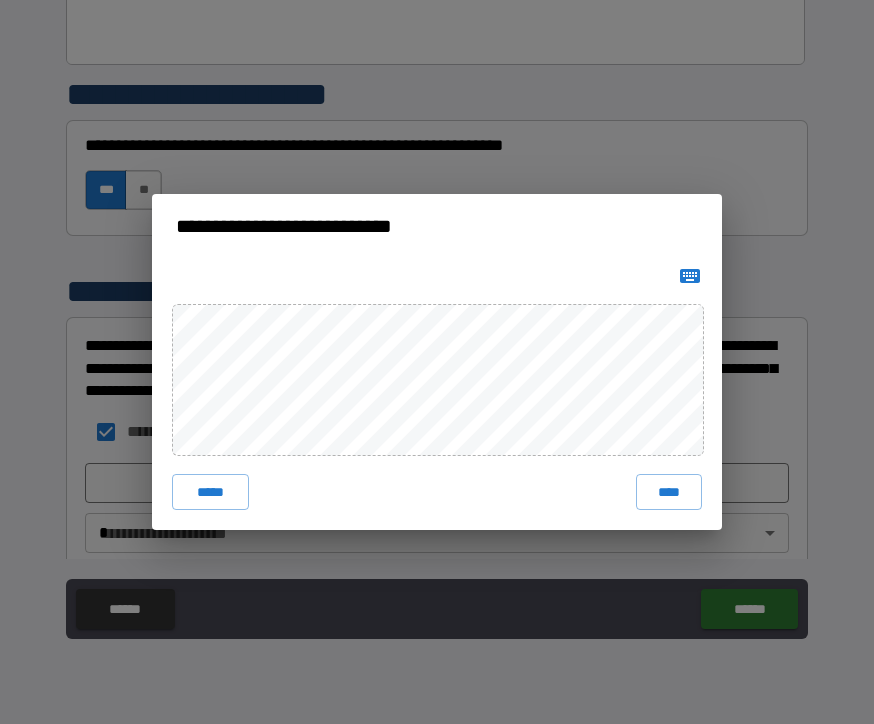 click 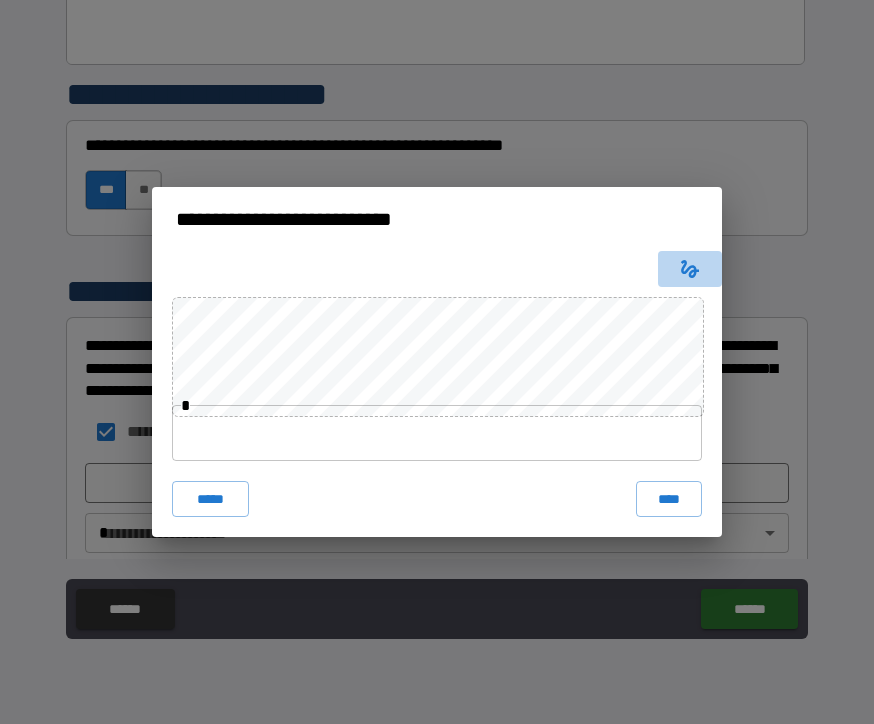 click 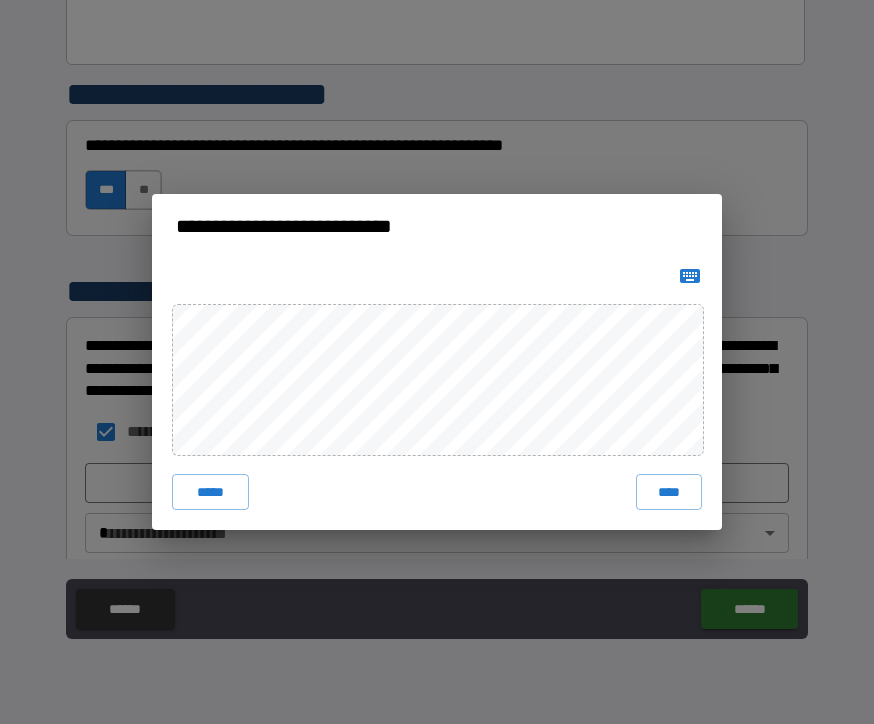 click at bounding box center [690, 276] 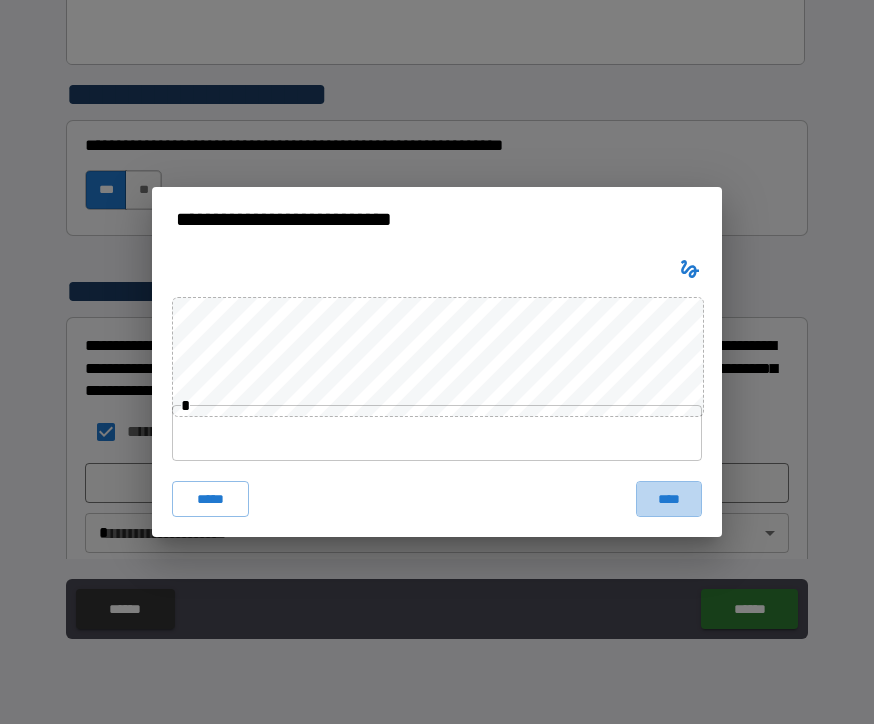 click on "****" at bounding box center [669, 499] 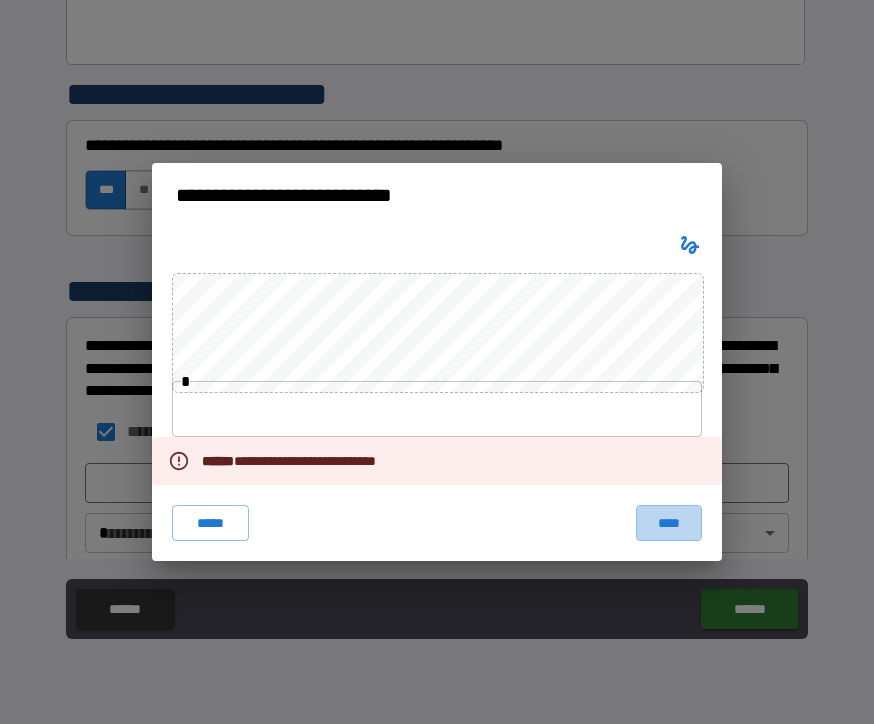 click on "****" at bounding box center [669, 523] 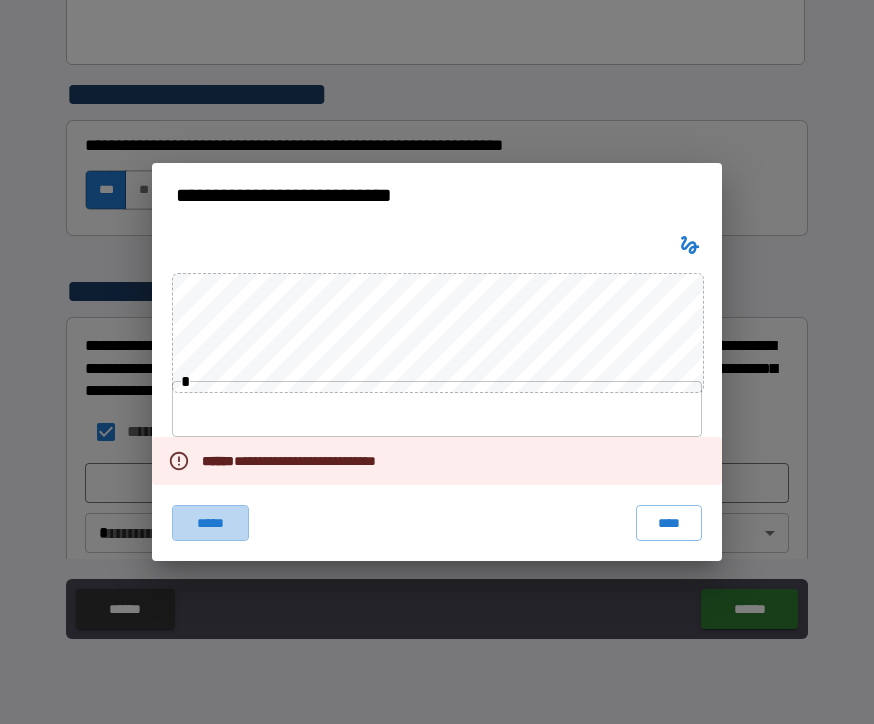 click on "*****" at bounding box center (210, 523) 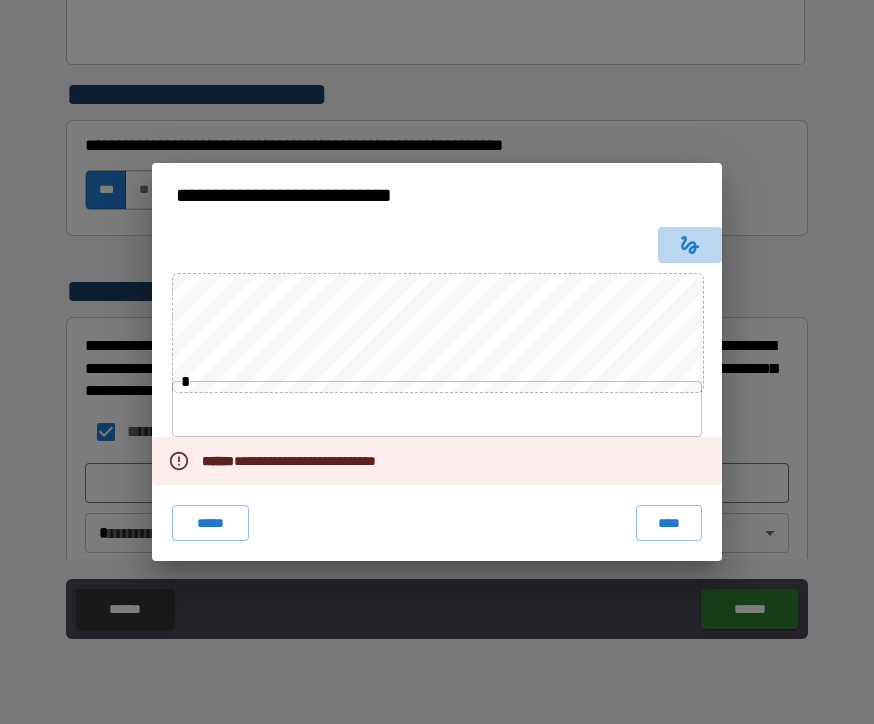 click 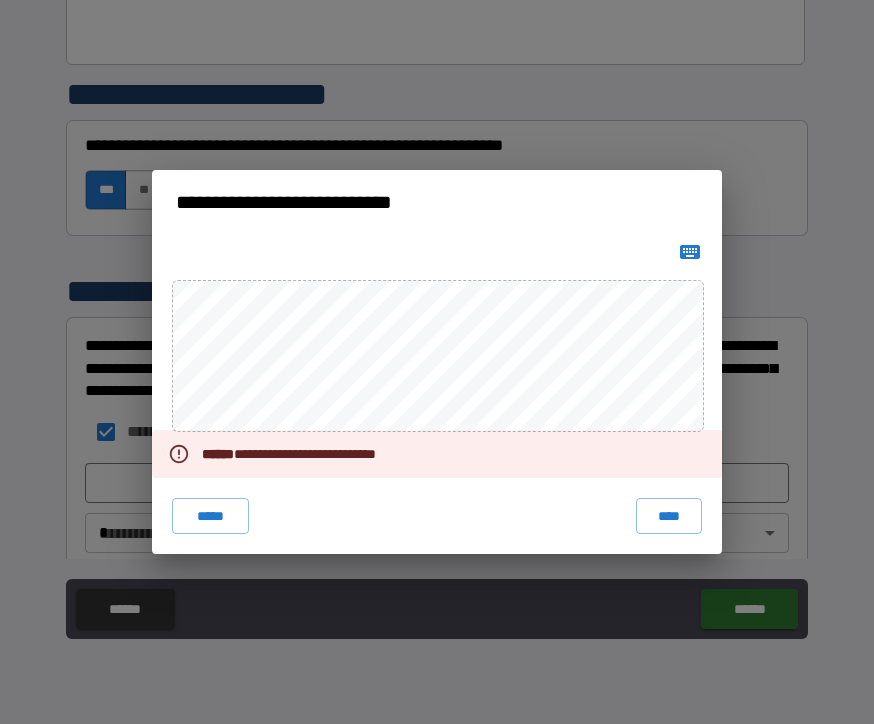 click at bounding box center (690, 252) 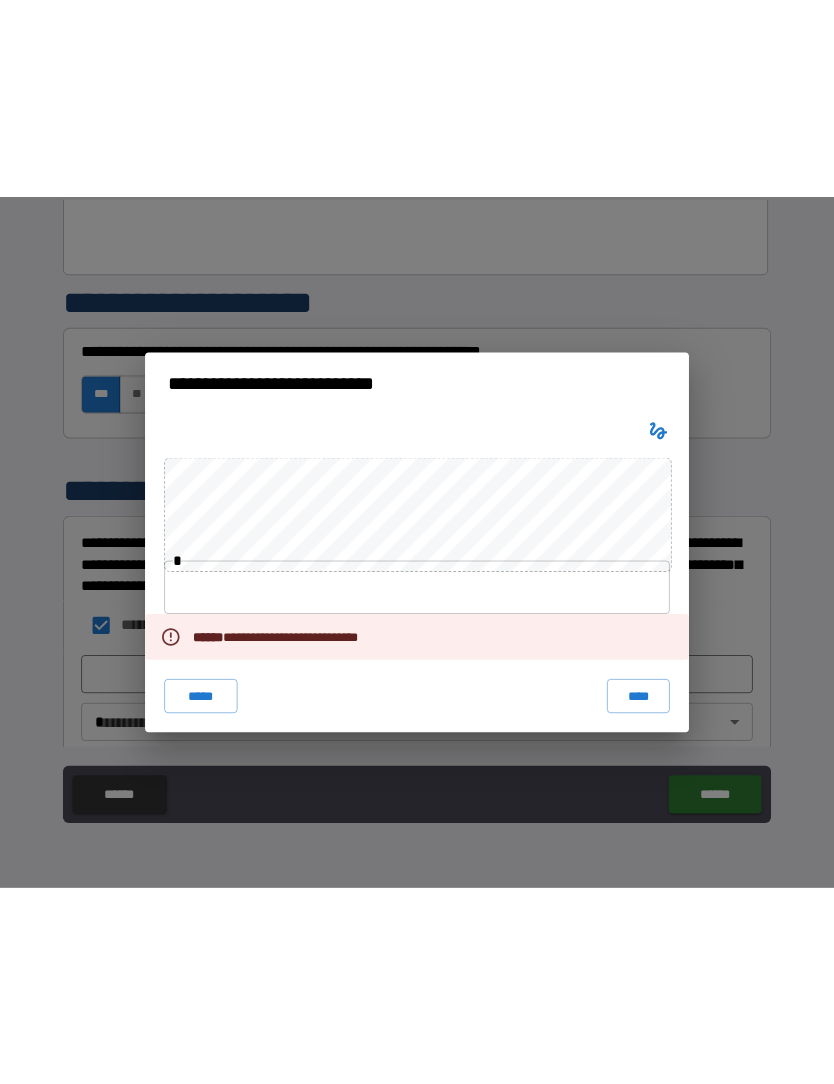 scroll, scrollTop: 0, scrollLeft: 0, axis: both 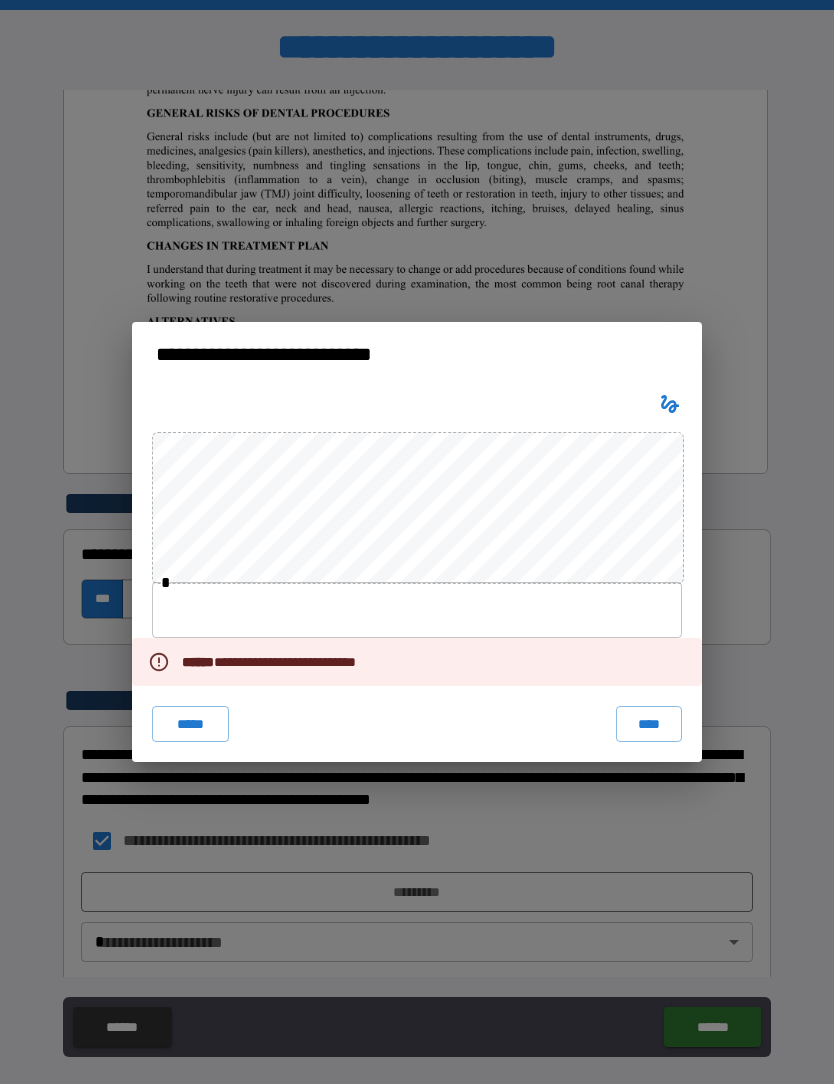 click at bounding box center [417, 610] 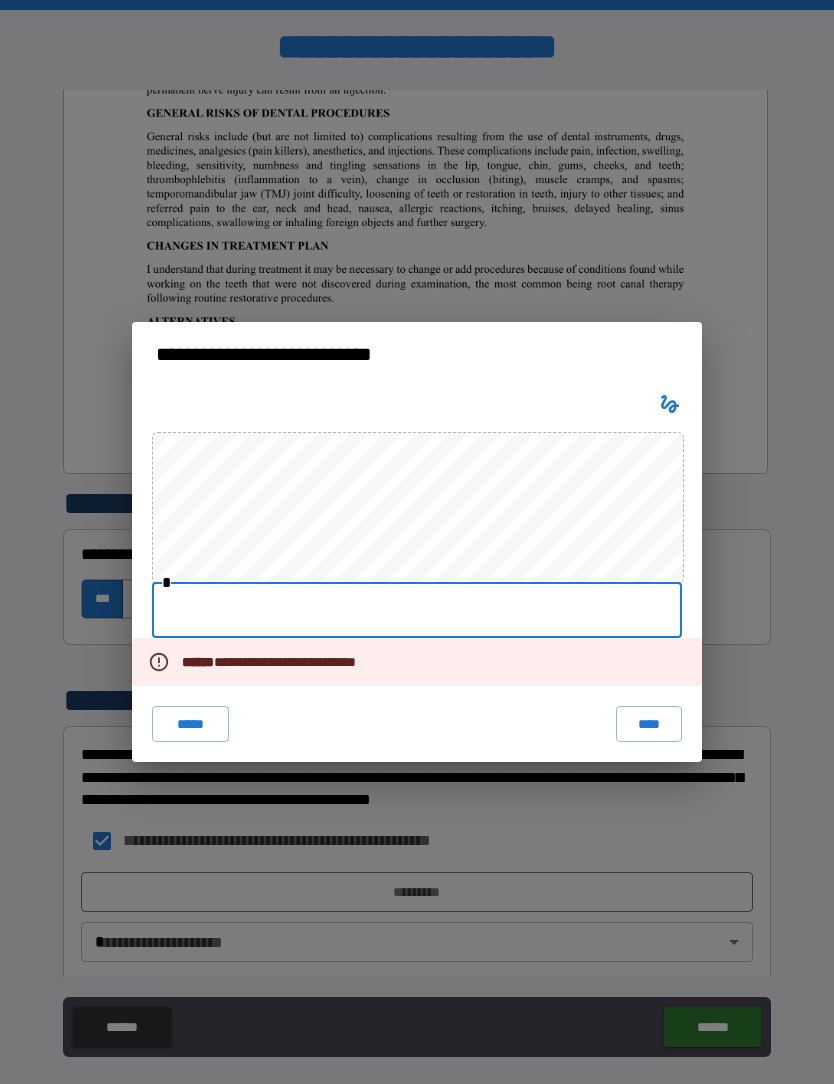 click on "**********" at bounding box center [417, 542] 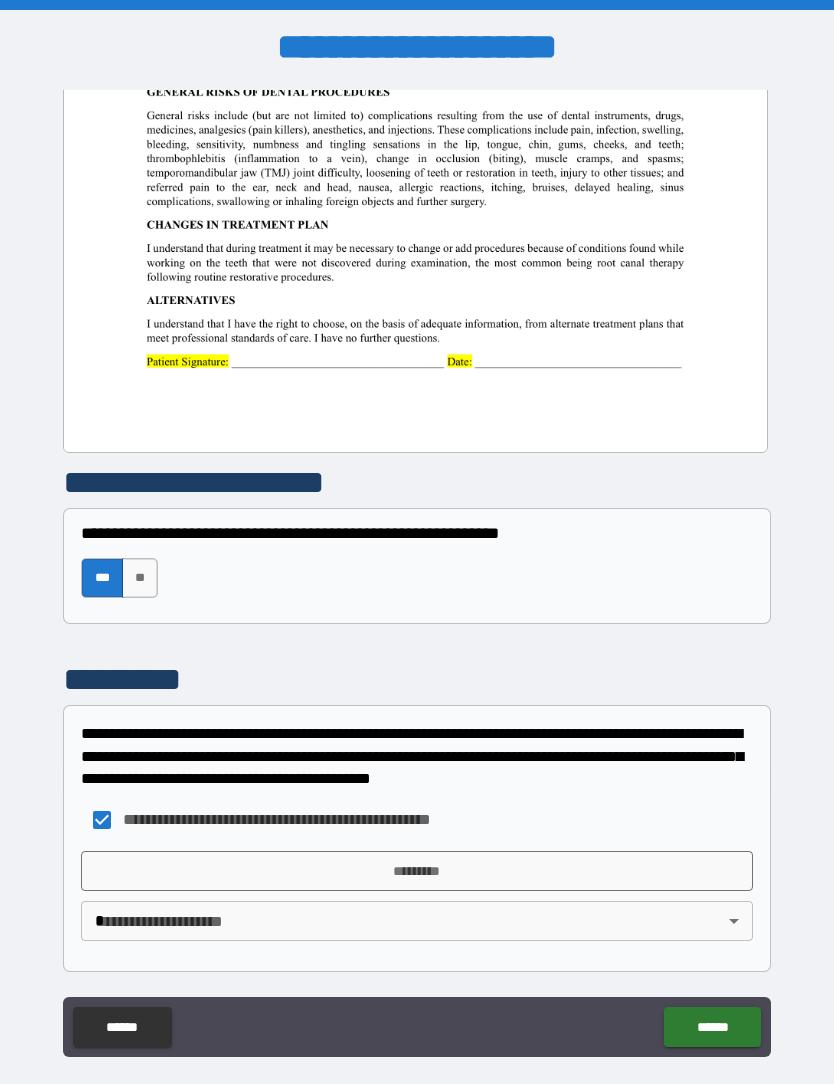 scroll, scrollTop: 580, scrollLeft: 0, axis: vertical 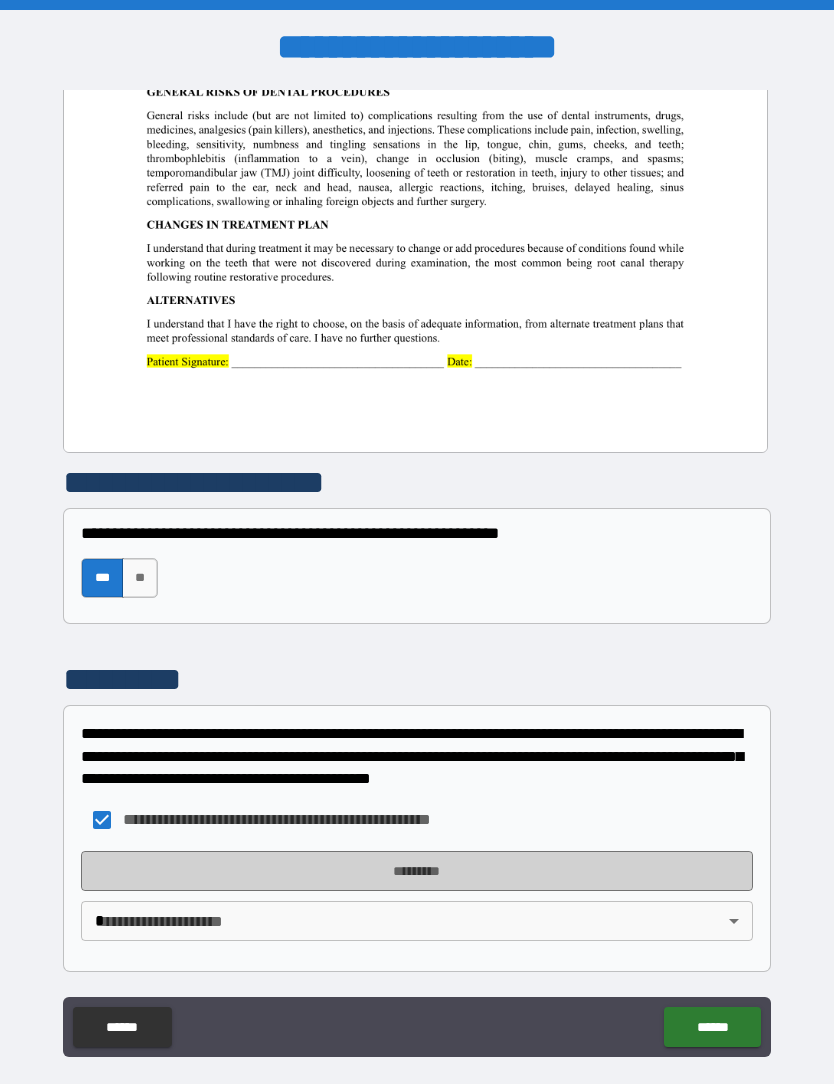 click on "*********" at bounding box center [417, 871] 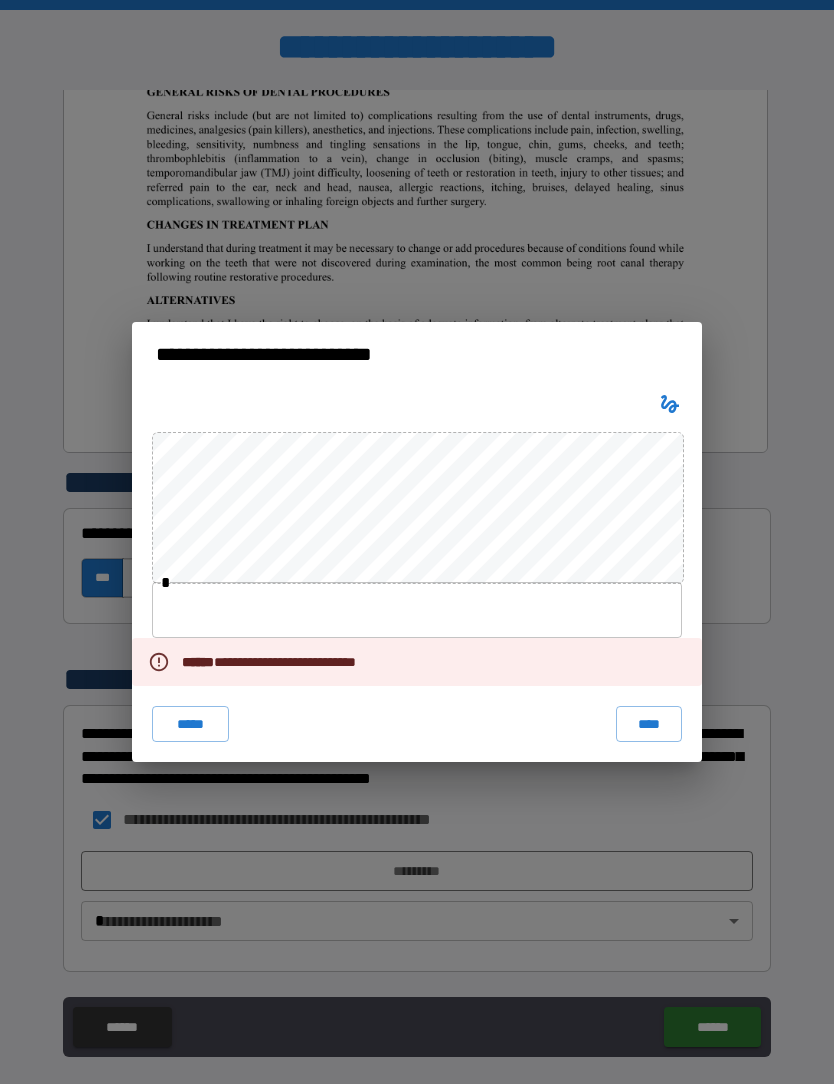 click at bounding box center [417, 610] 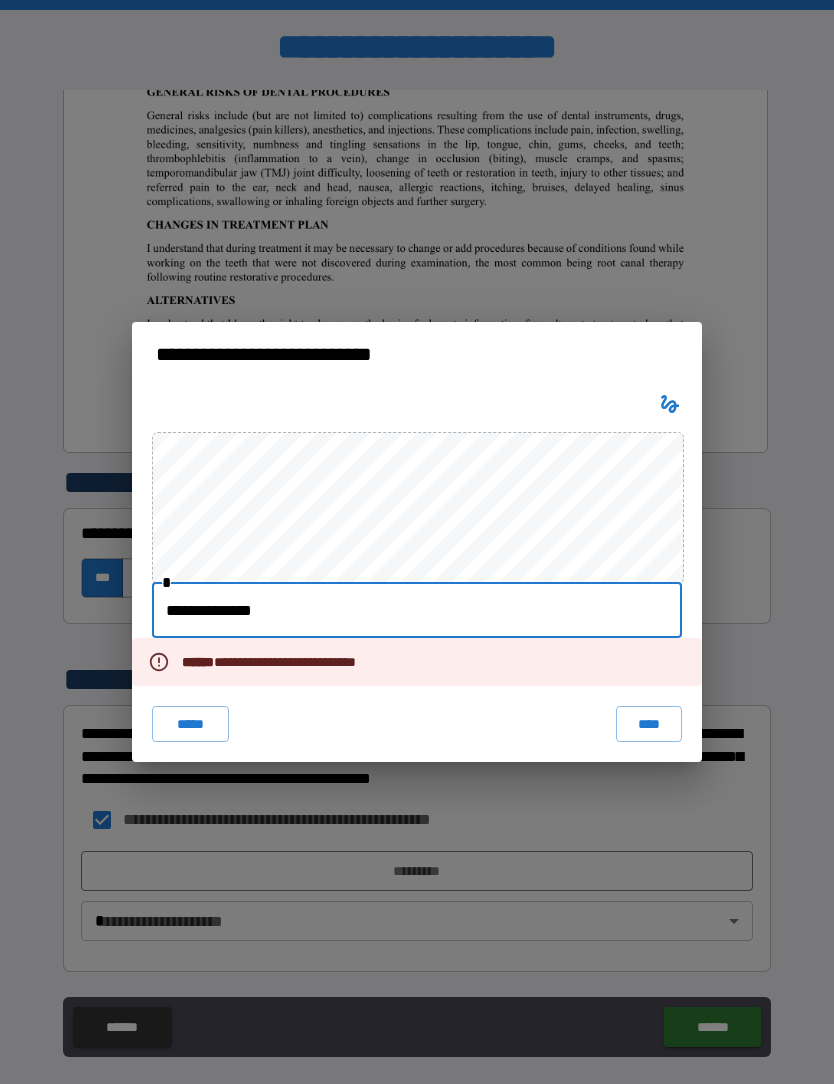 type on "**********" 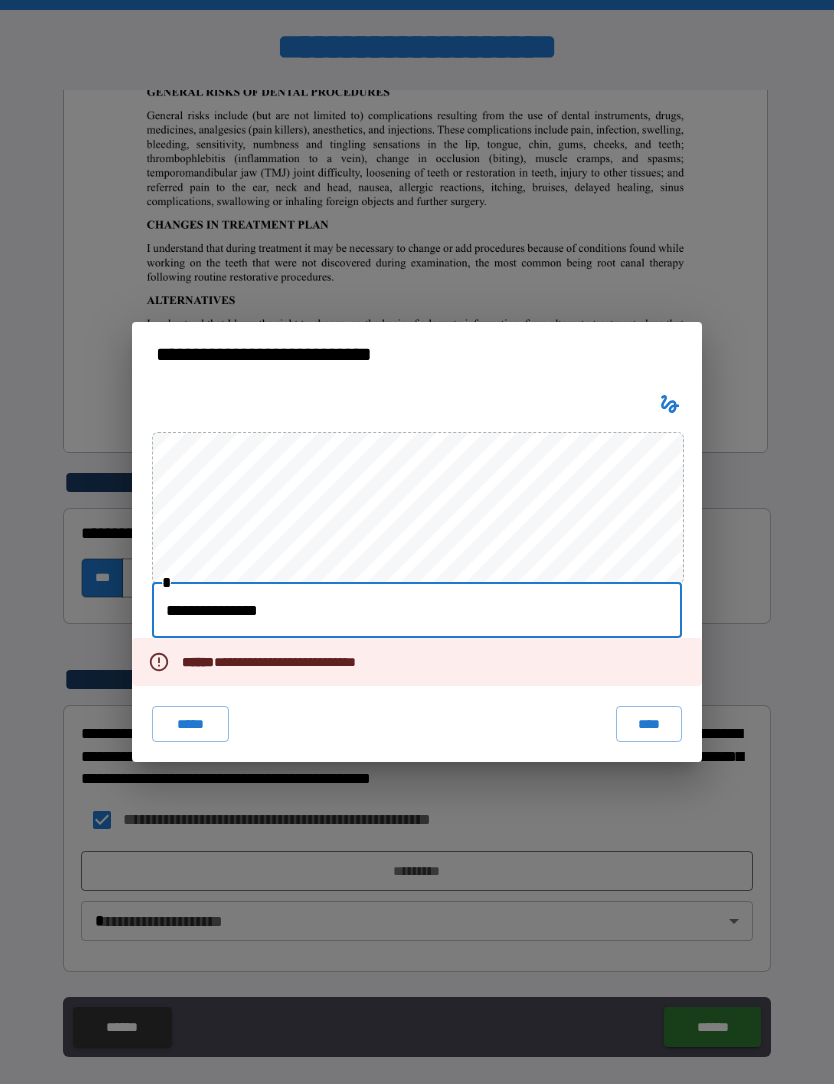click on "****" at bounding box center [649, 724] 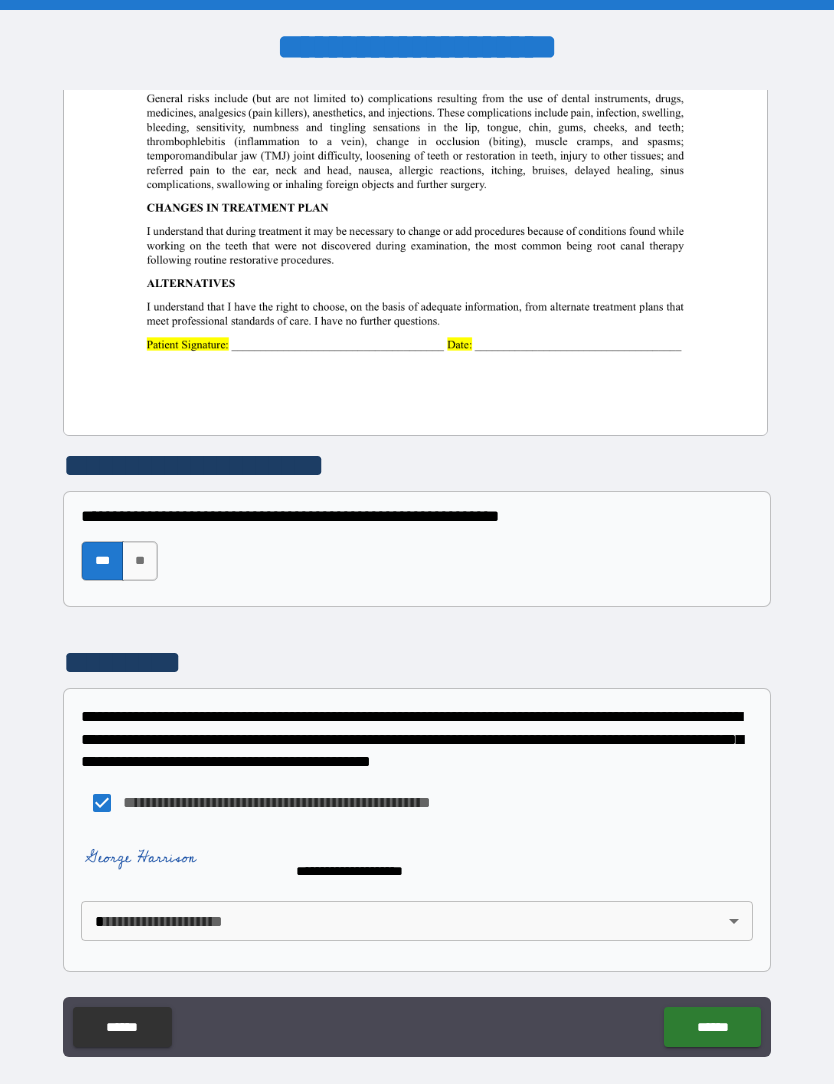 scroll, scrollTop: 597, scrollLeft: 0, axis: vertical 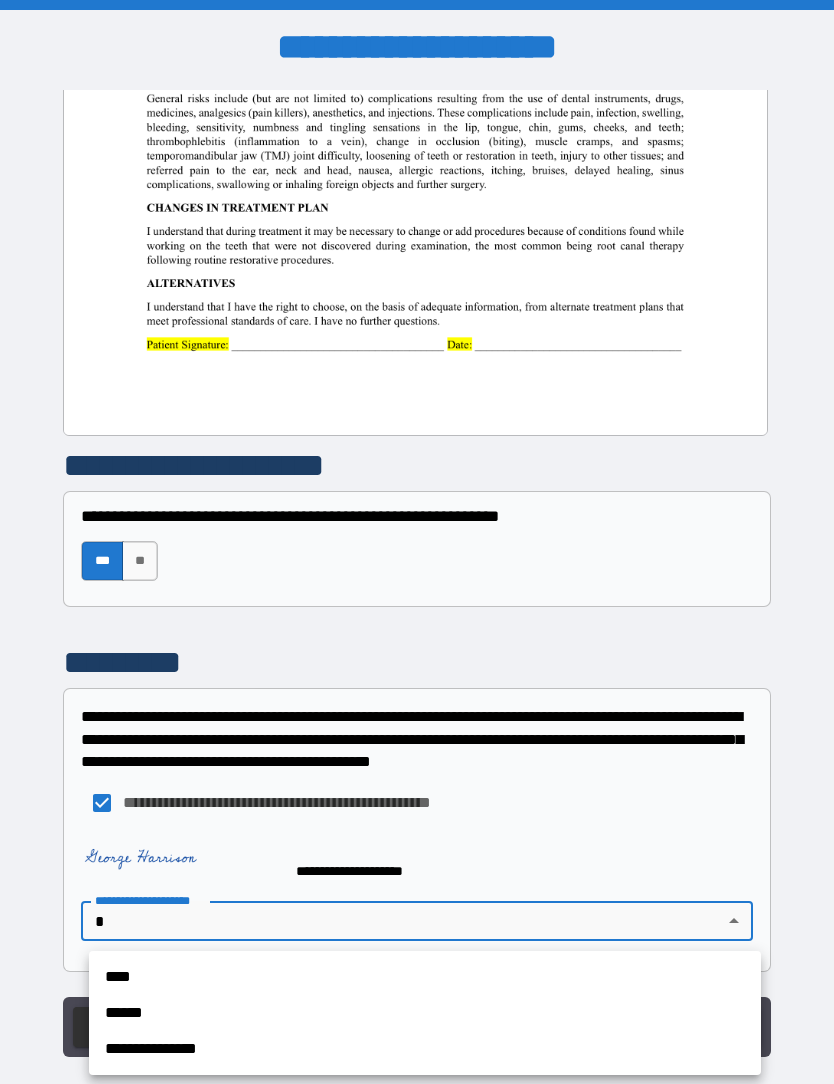 click on "****" at bounding box center [425, 977] 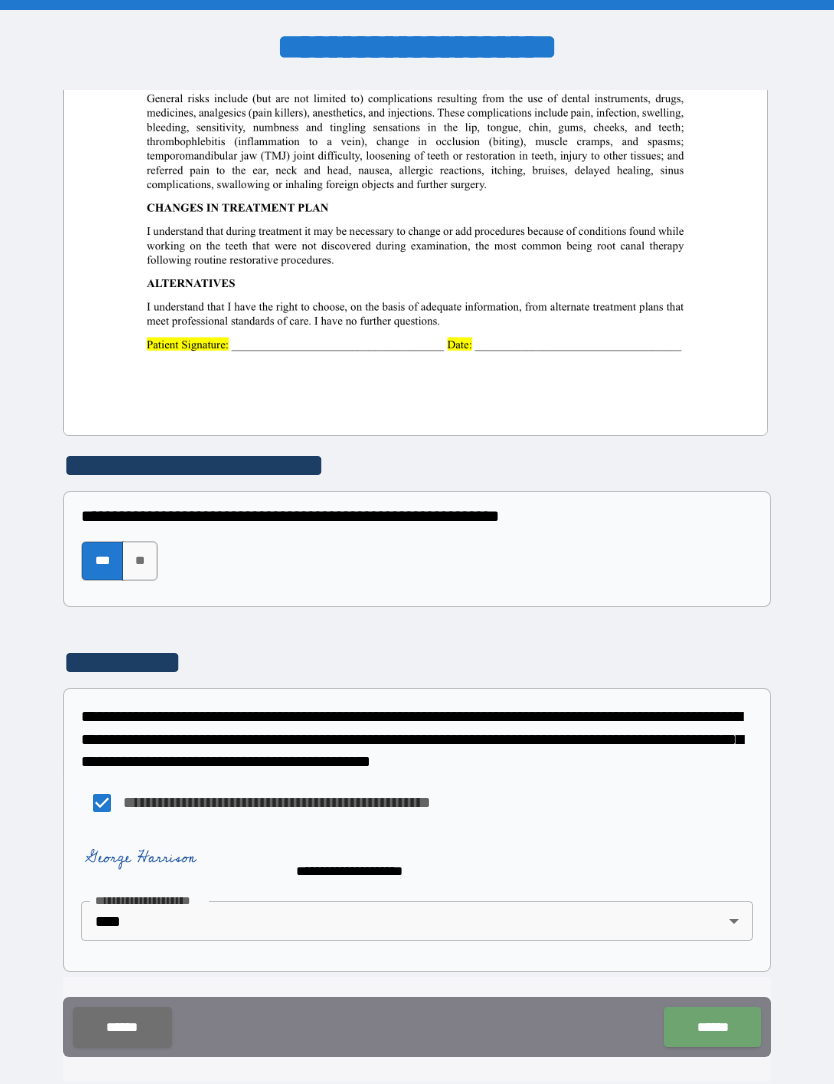 click on "******" at bounding box center (712, 1027) 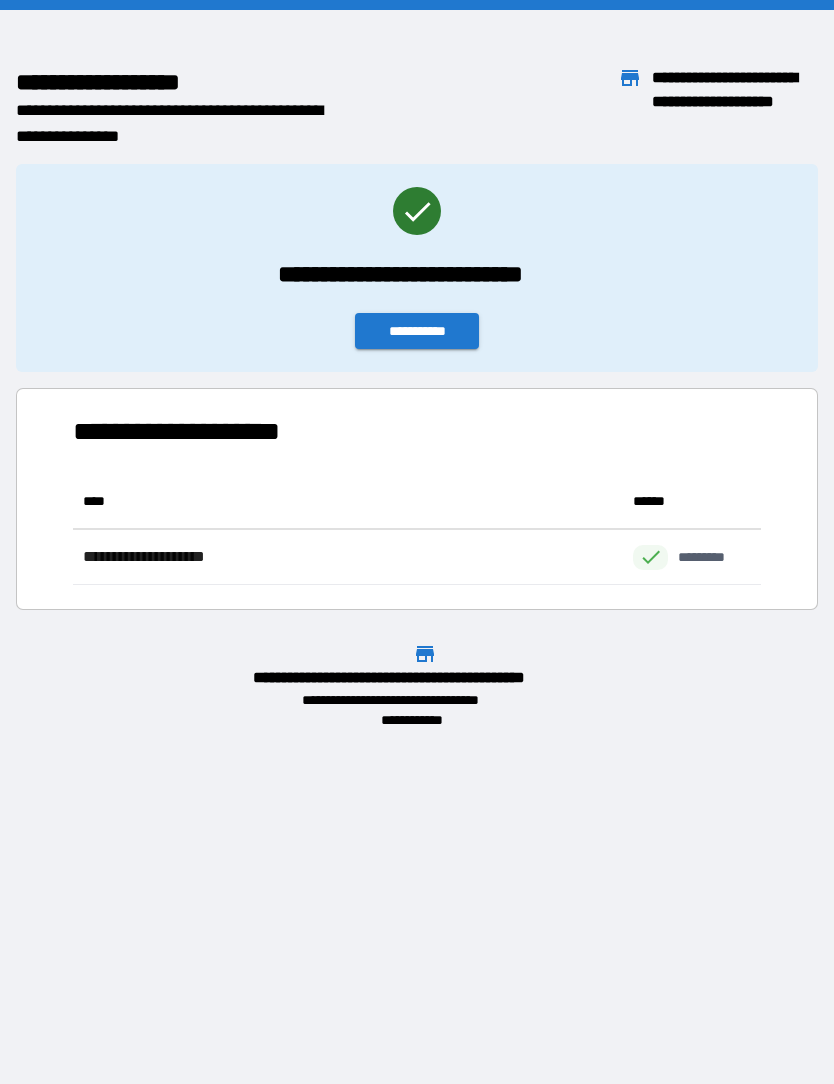 scroll, scrollTop: 1, scrollLeft: 1, axis: both 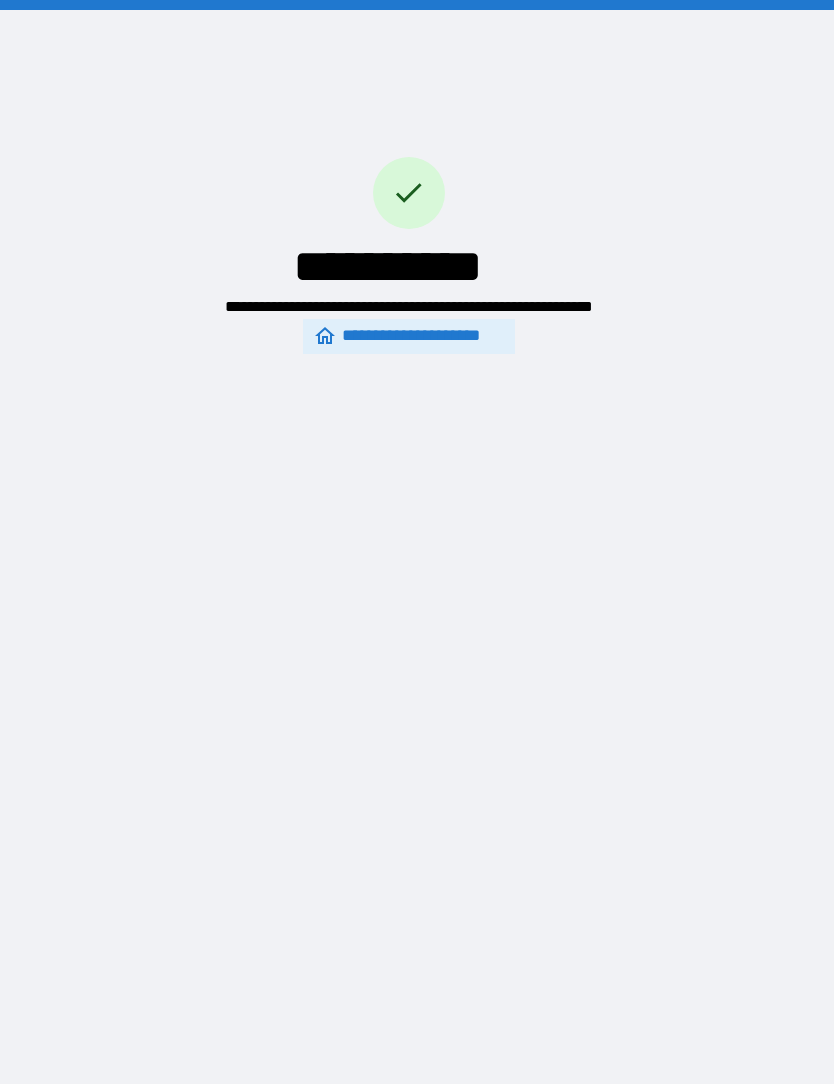 click on "**********" at bounding box center (409, 336) 